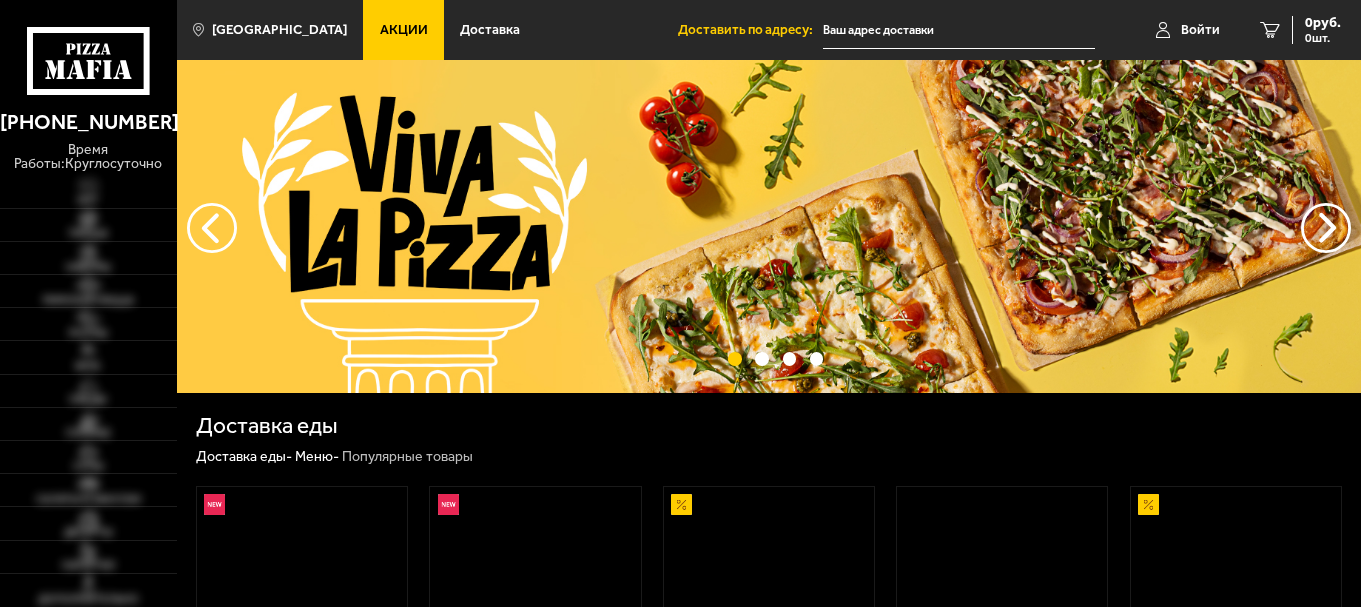 scroll, scrollTop: 0, scrollLeft: 0, axis: both 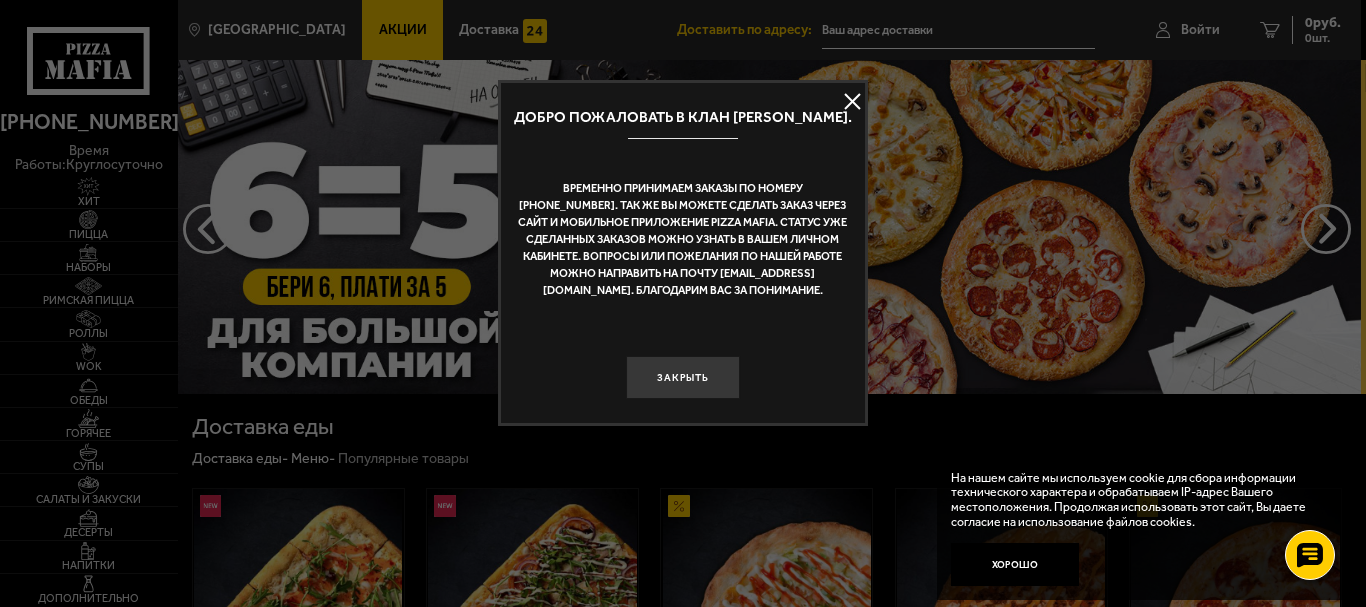 click at bounding box center (853, 102) 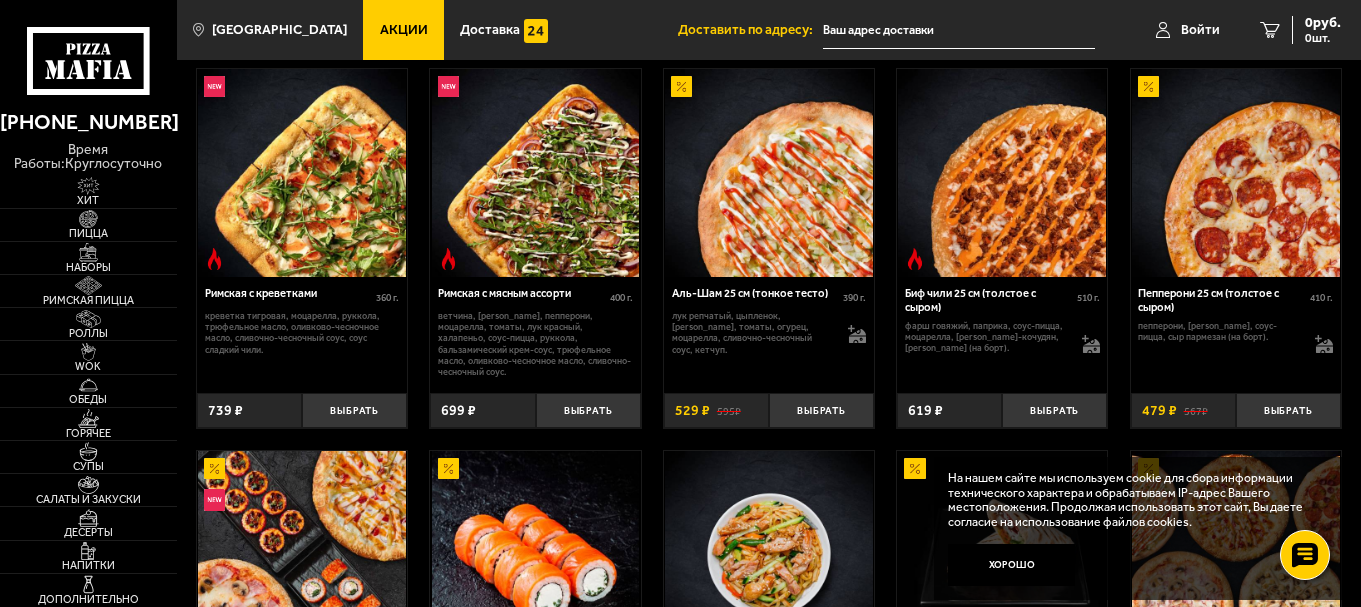 scroll, scrollTop: 469, scrollLeft: 0, axis: vertical 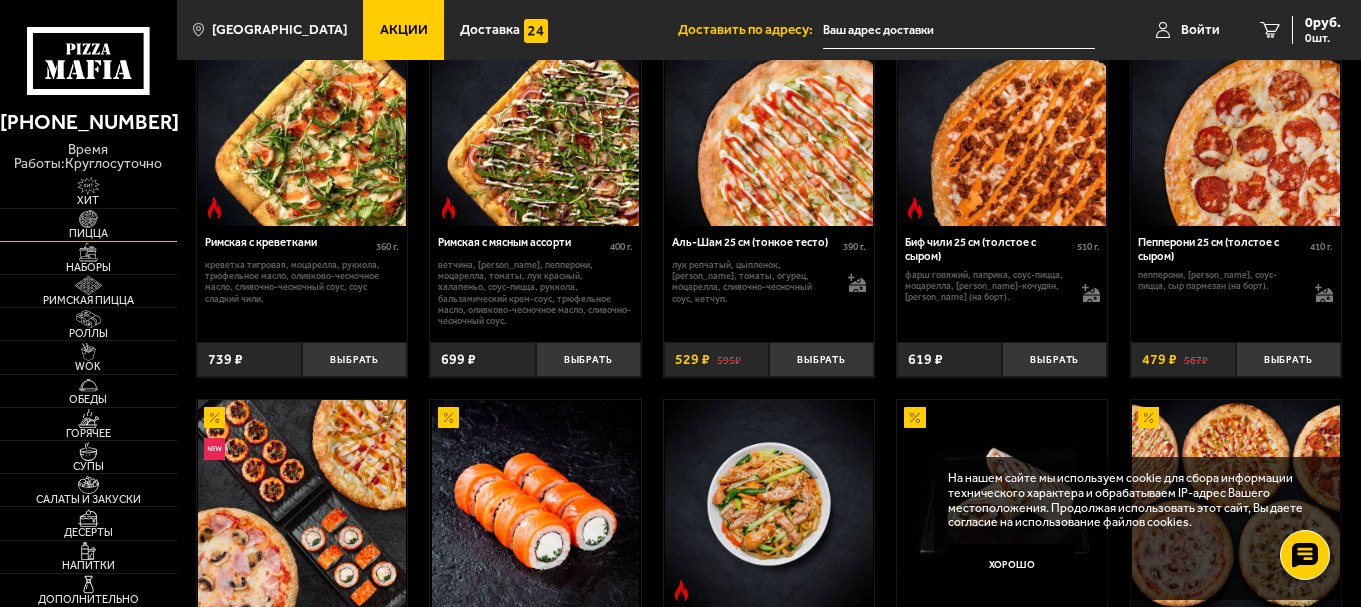 click on "Пицца" at bounding box center [88, 233] 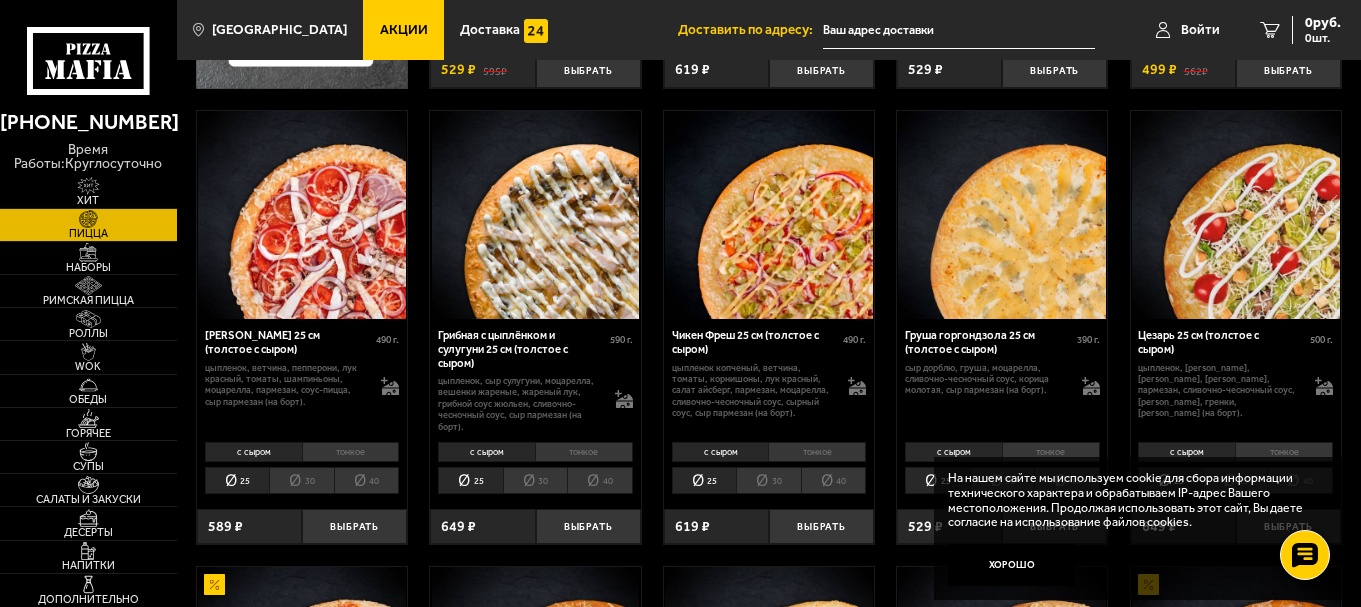 scroll, scrollTop: 500, scrollLeft: 0, axis: vertical 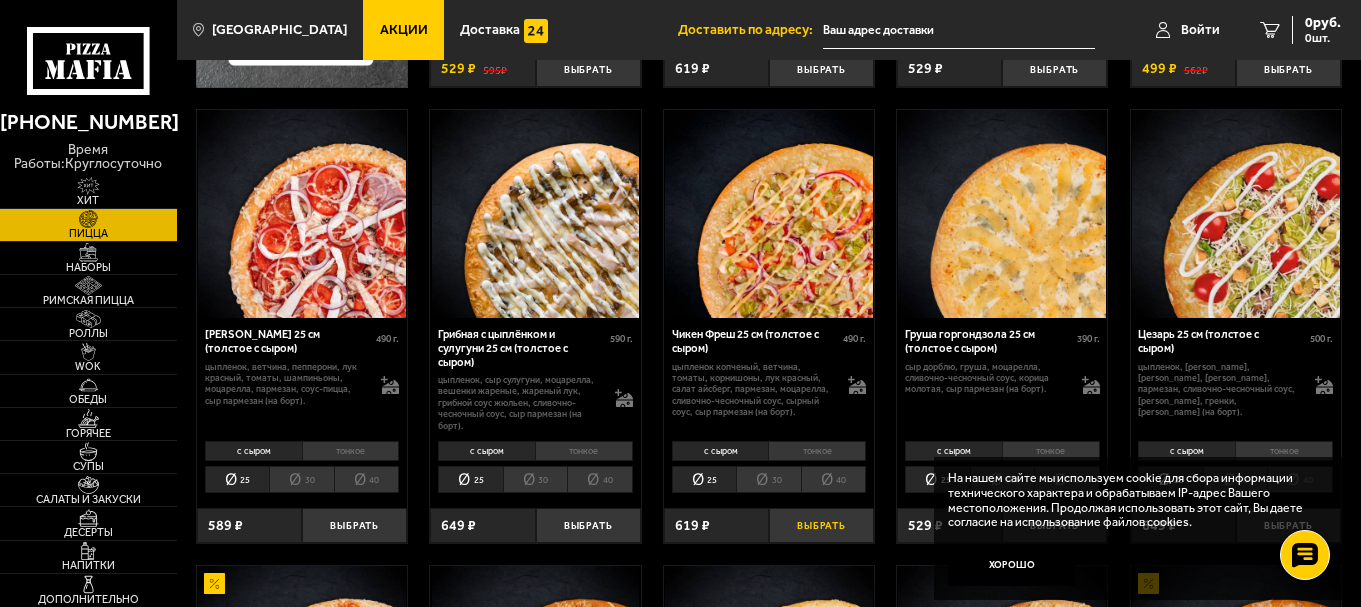 click on "Выбрать" at bounding box center [821, 525] 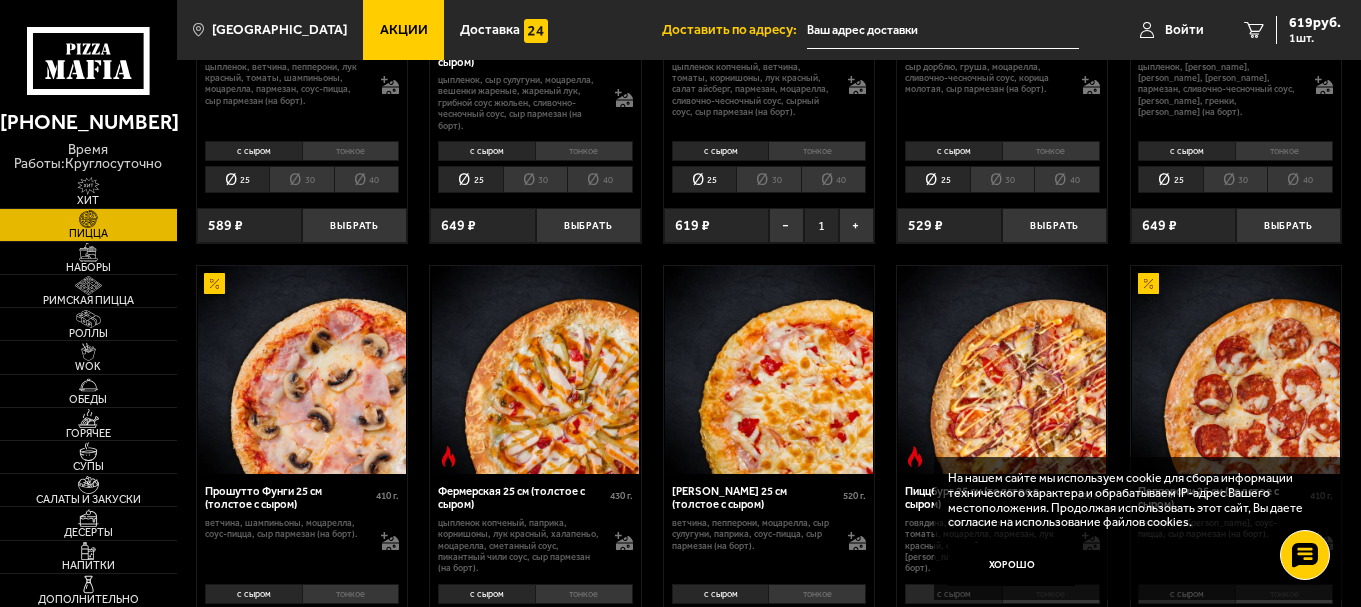 scroll, scrollTop: 900, scrollLeft: 0, axis: vertical 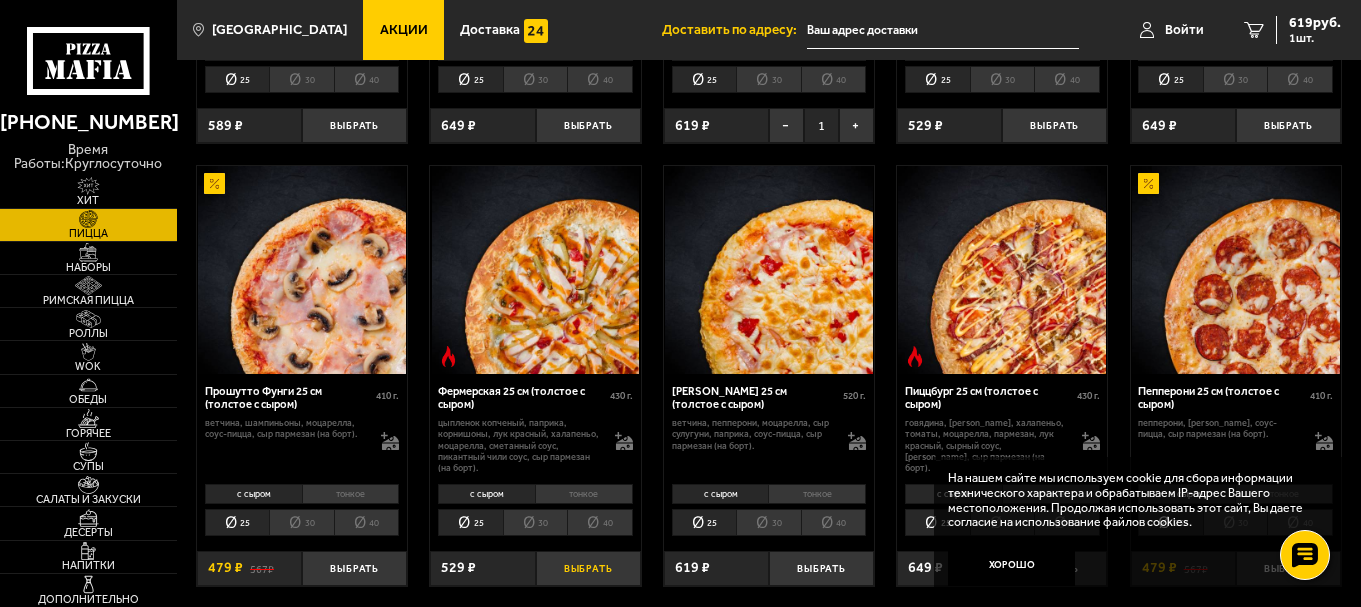 click on "Выбрать" at bounding box center (588, 568) 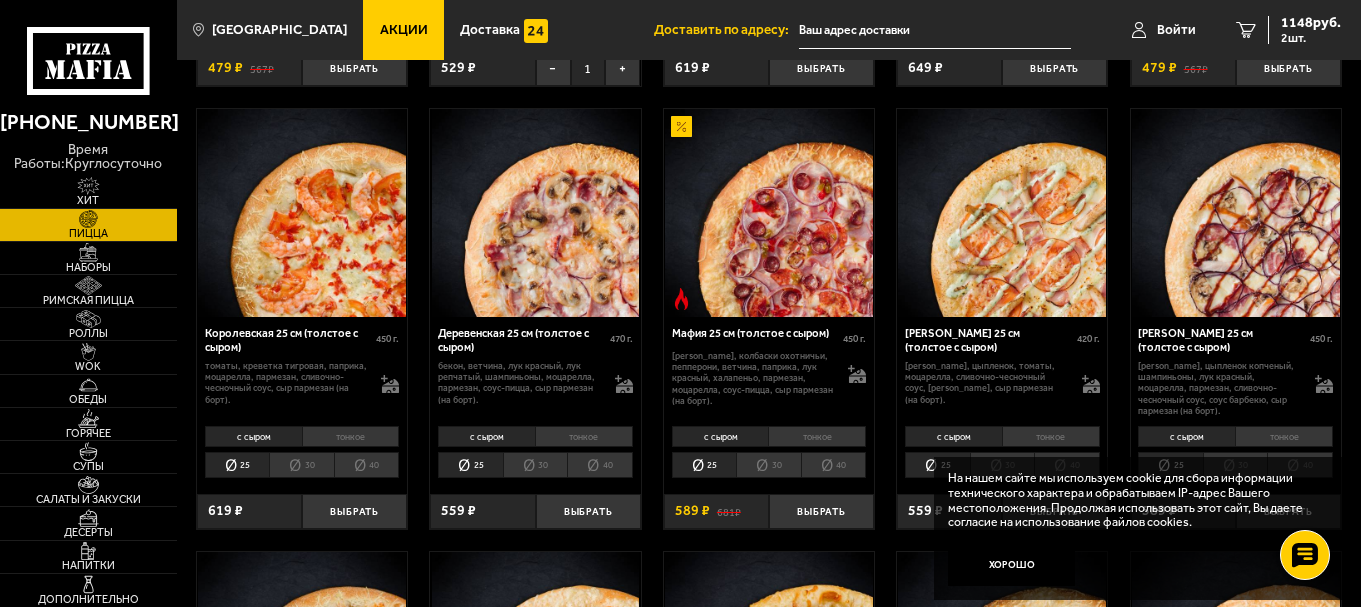 scroll, scrollTop: 1500, scrollLeft: 0, axis: vertical 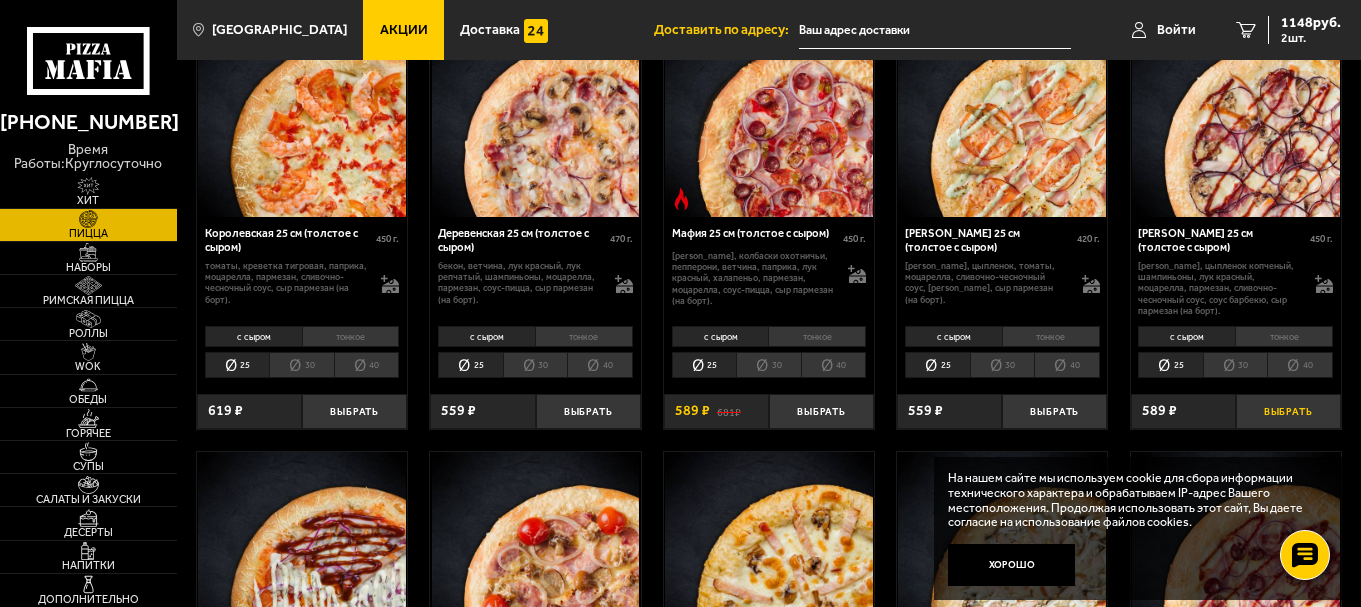 click on "Выбрать" at bounding box center (1288, 411) 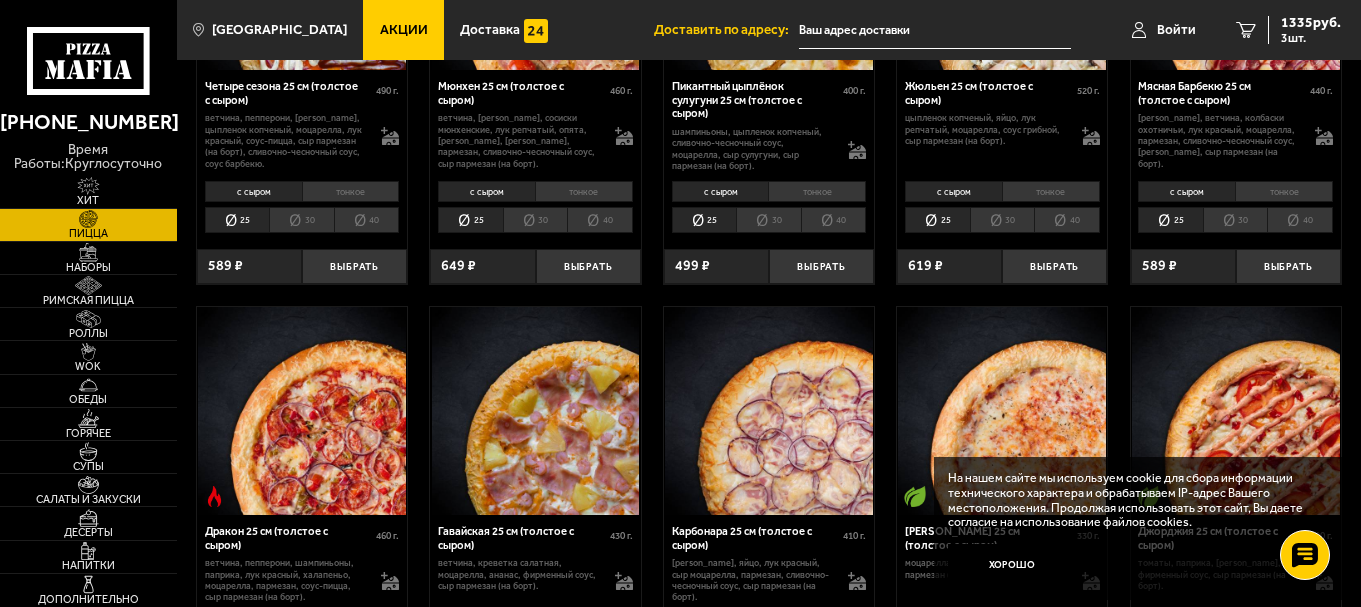 scroll, scrollTop: 2300, scrollLeft: 0, axis: vertical 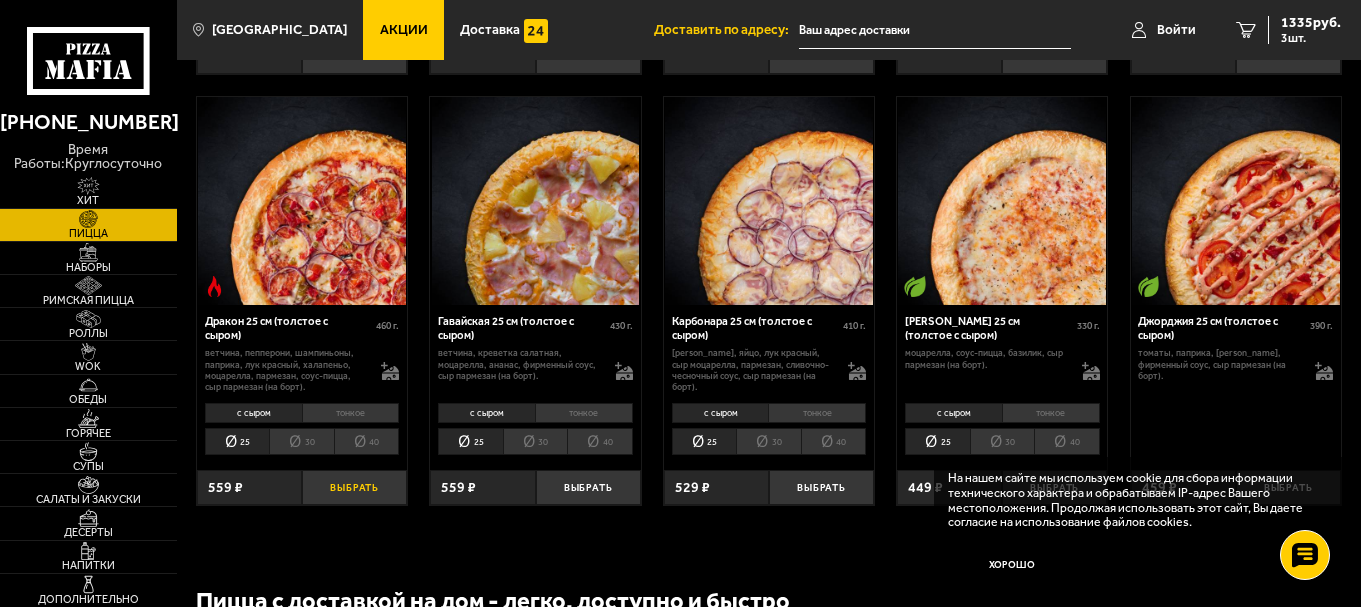 click on "Выбрать" at bounding box center [354, 487] 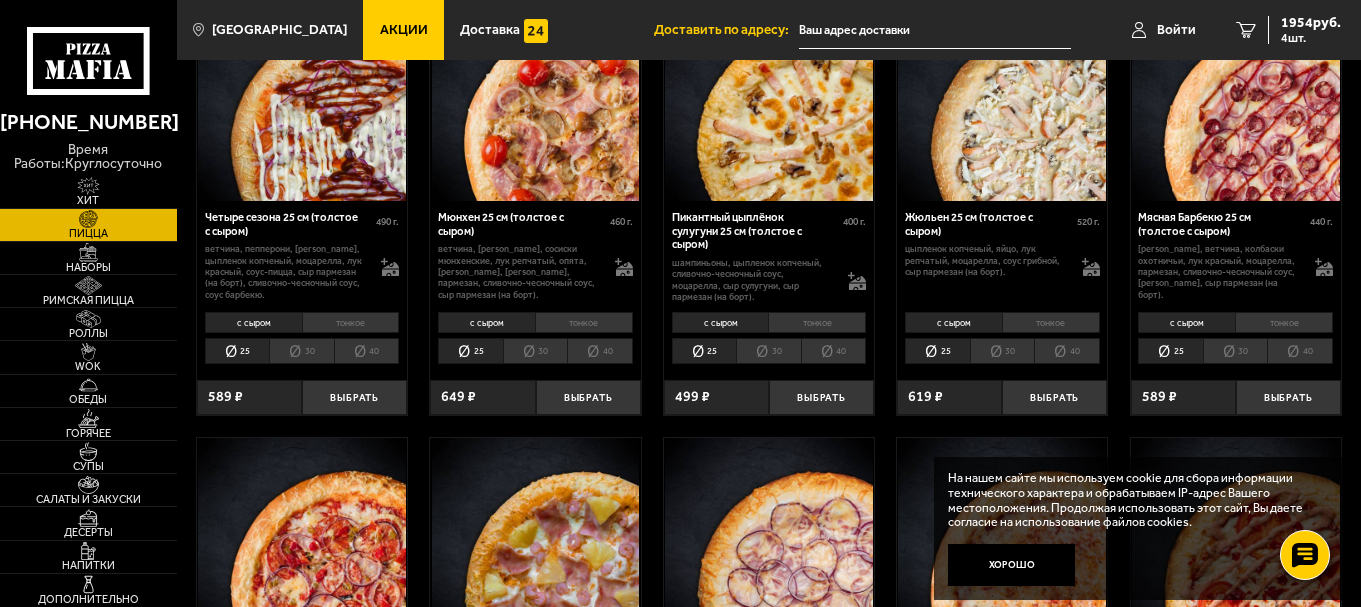 scroll, scrollTop: 2000, scrollLeft: 0, axis: vertical 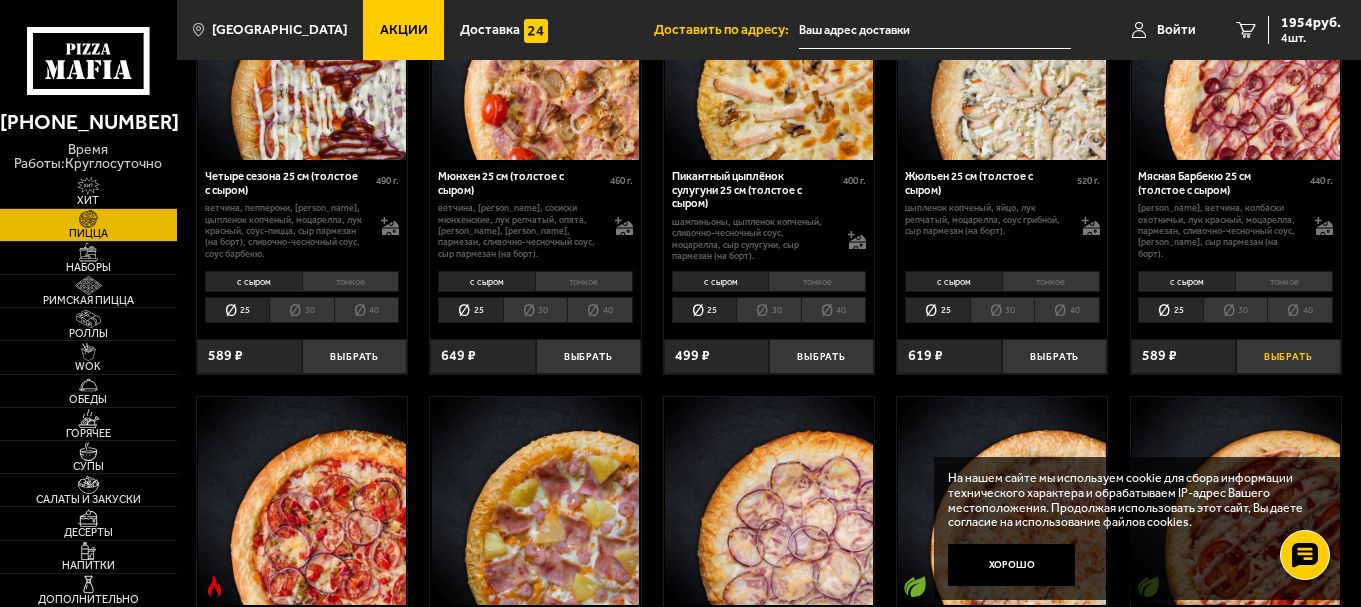 click on "Выбрать" at bounding box center [1288, 356] 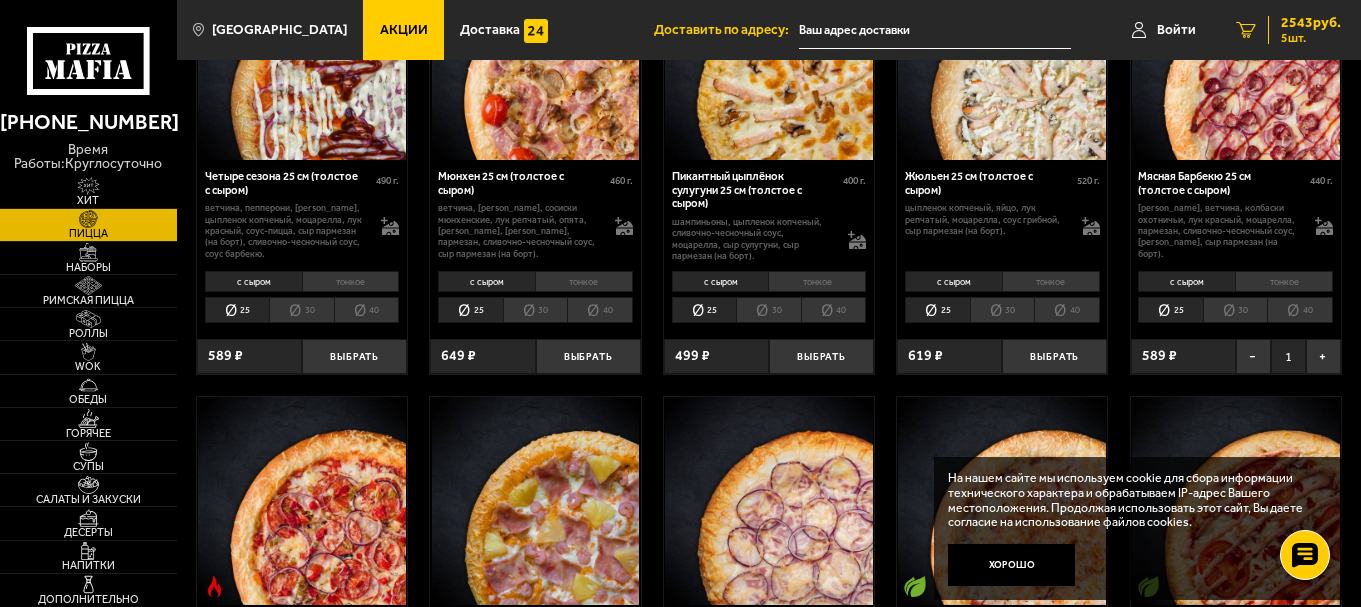 click on "5  шт." at bounding box center (1311, 38) 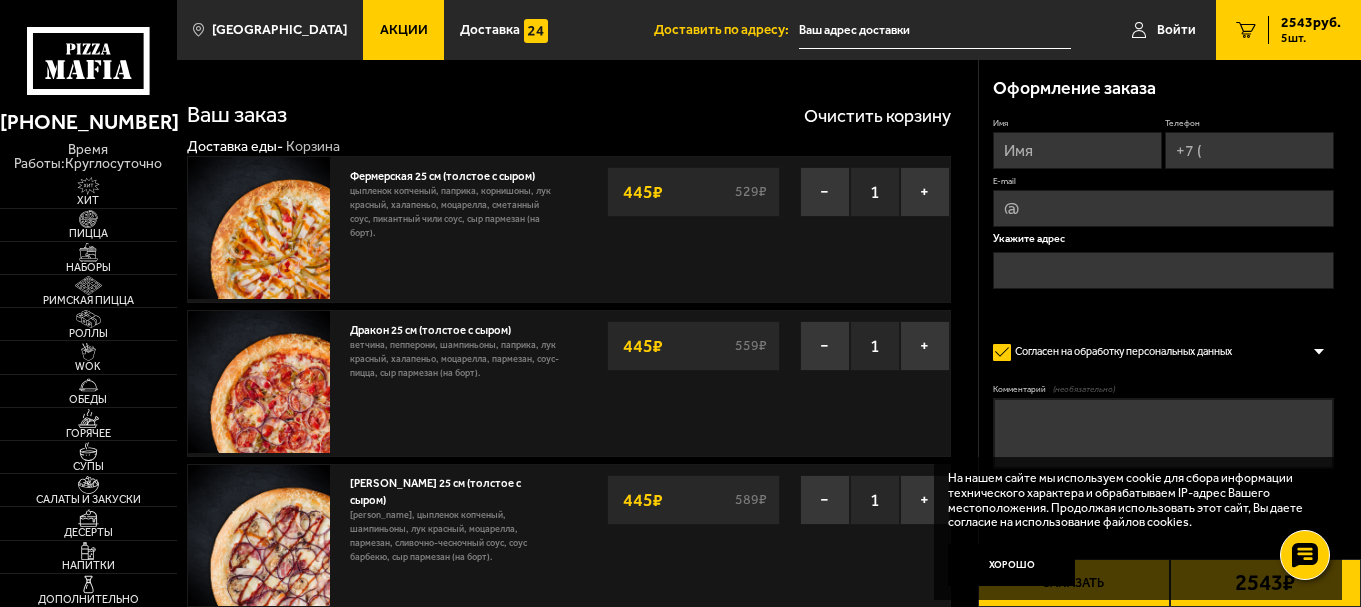 scroll, scrollTop: 100, scrollLeft: 0, axis: vertical 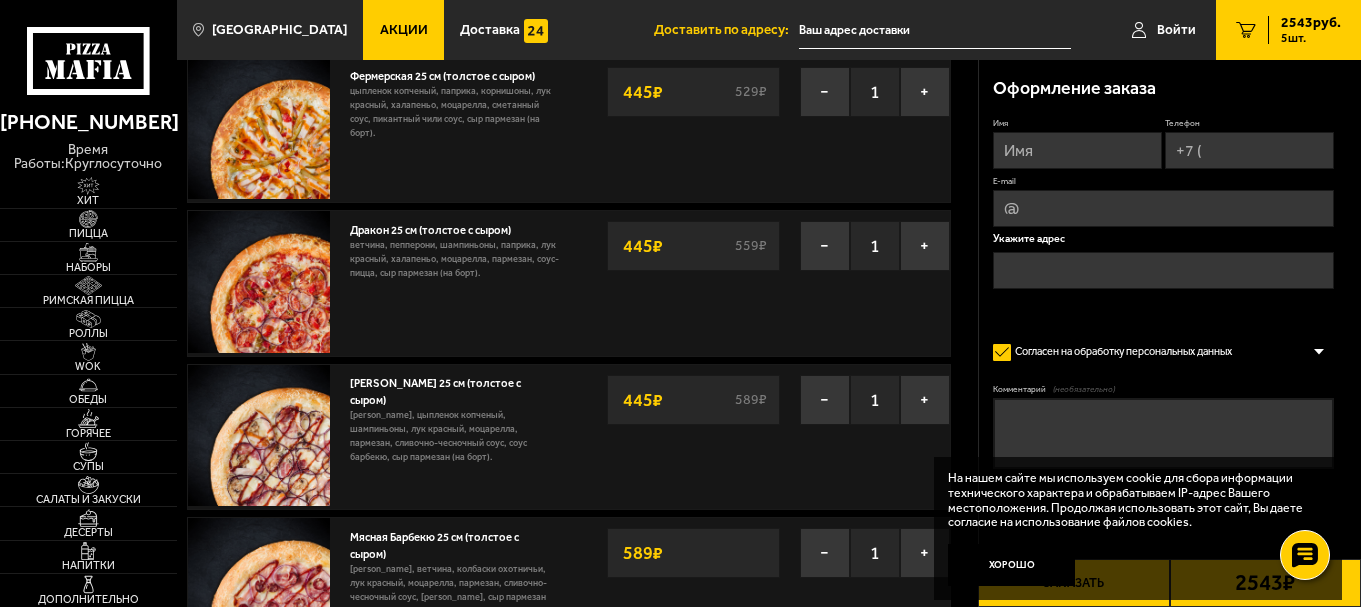 click on "Имя" at bounding box center [1077, 150] 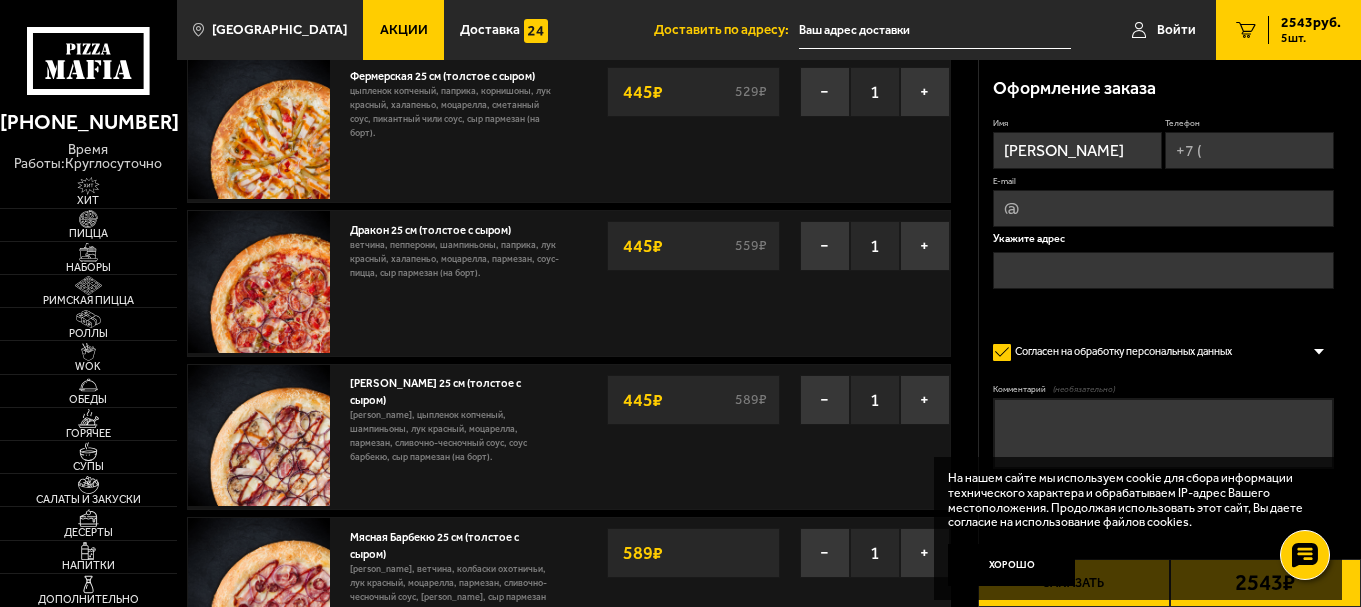 click on "Телефон" at bounding box center [1249, 150] 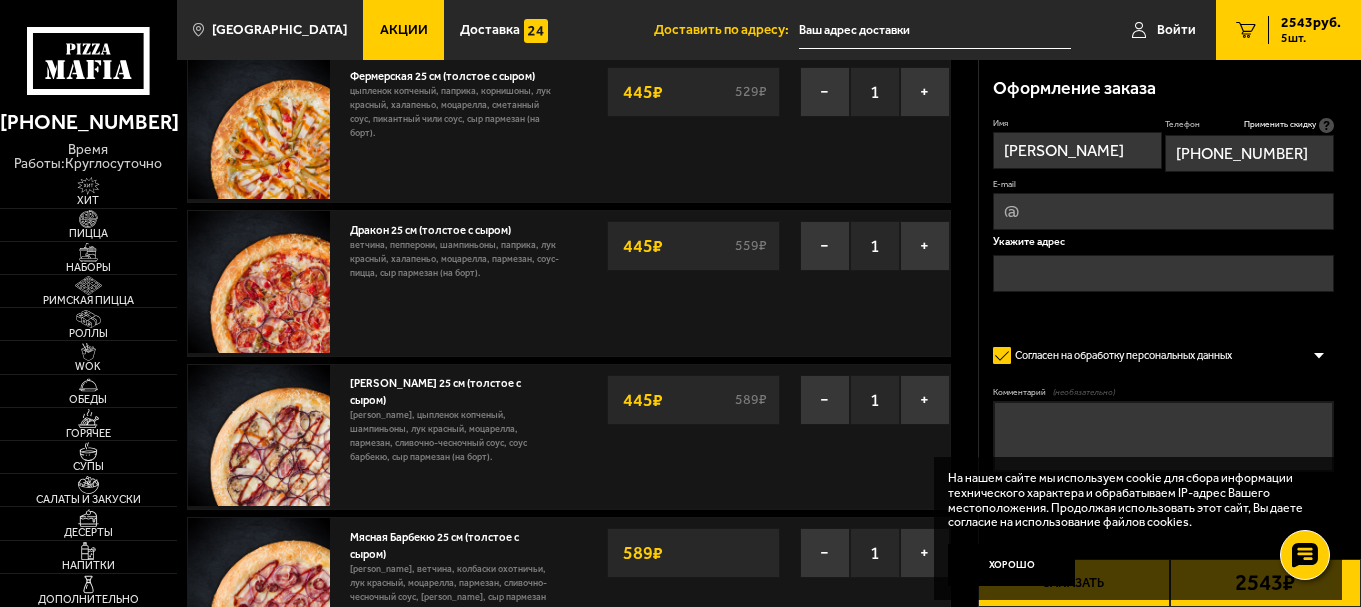 click on "E-mail" at bounding box center (1163, 211) 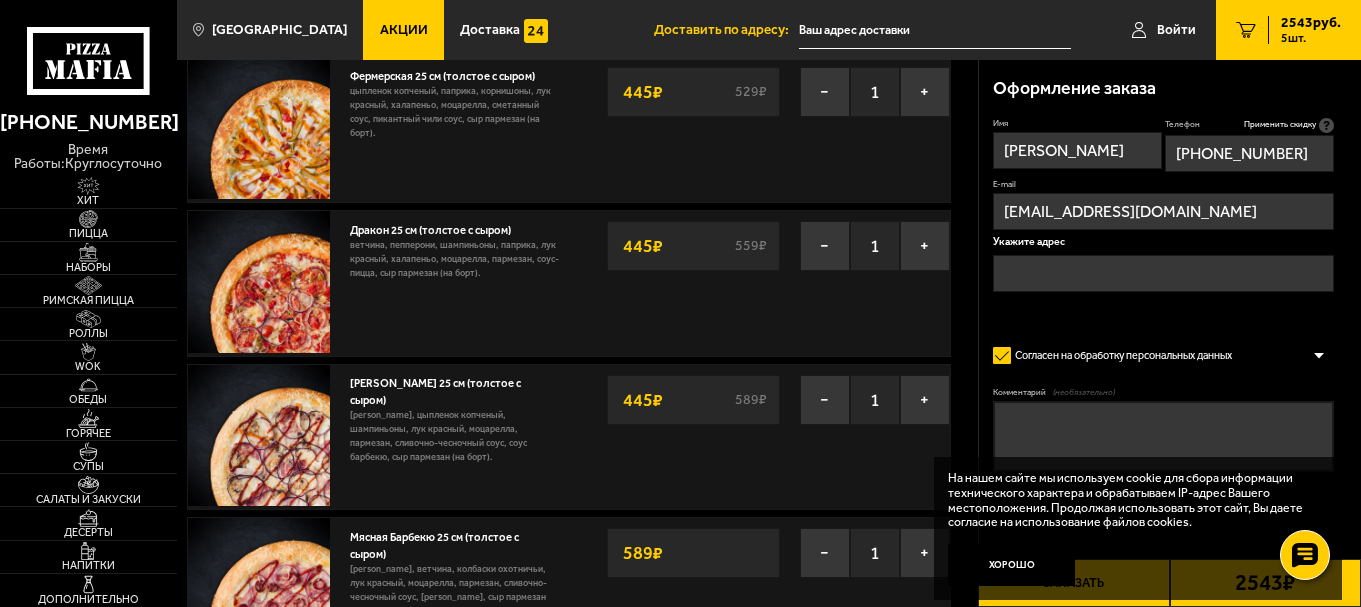 click at bounding box center [1163, 273] 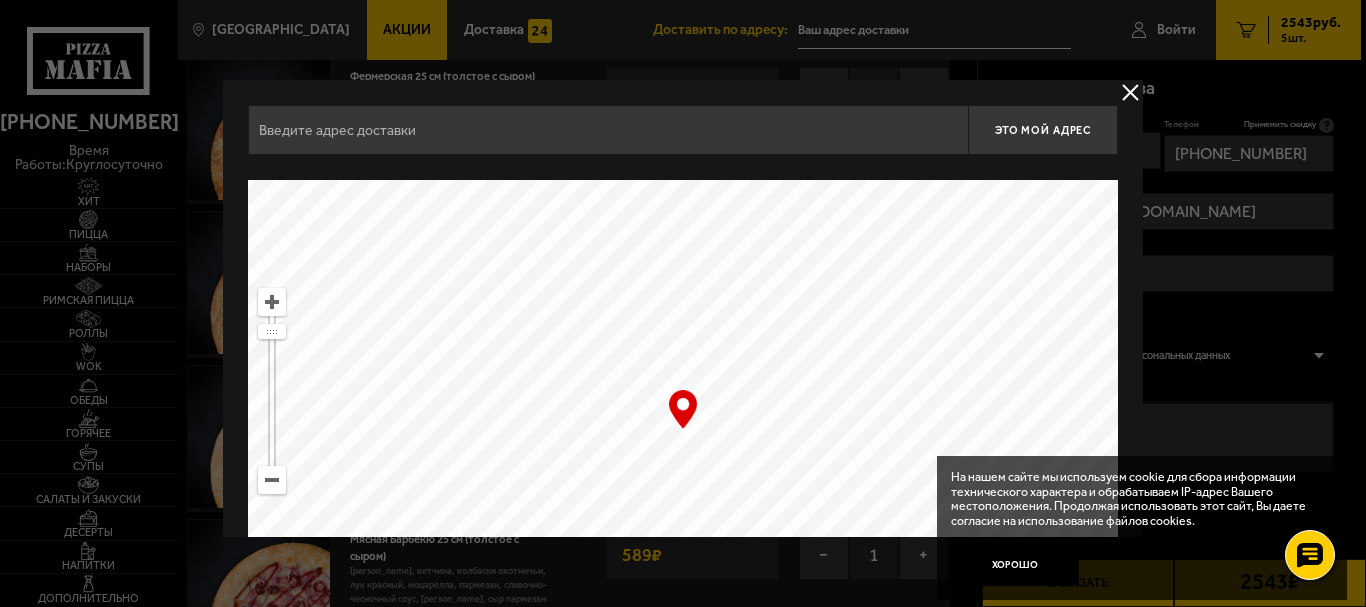 click at bounding box center [608, 130] 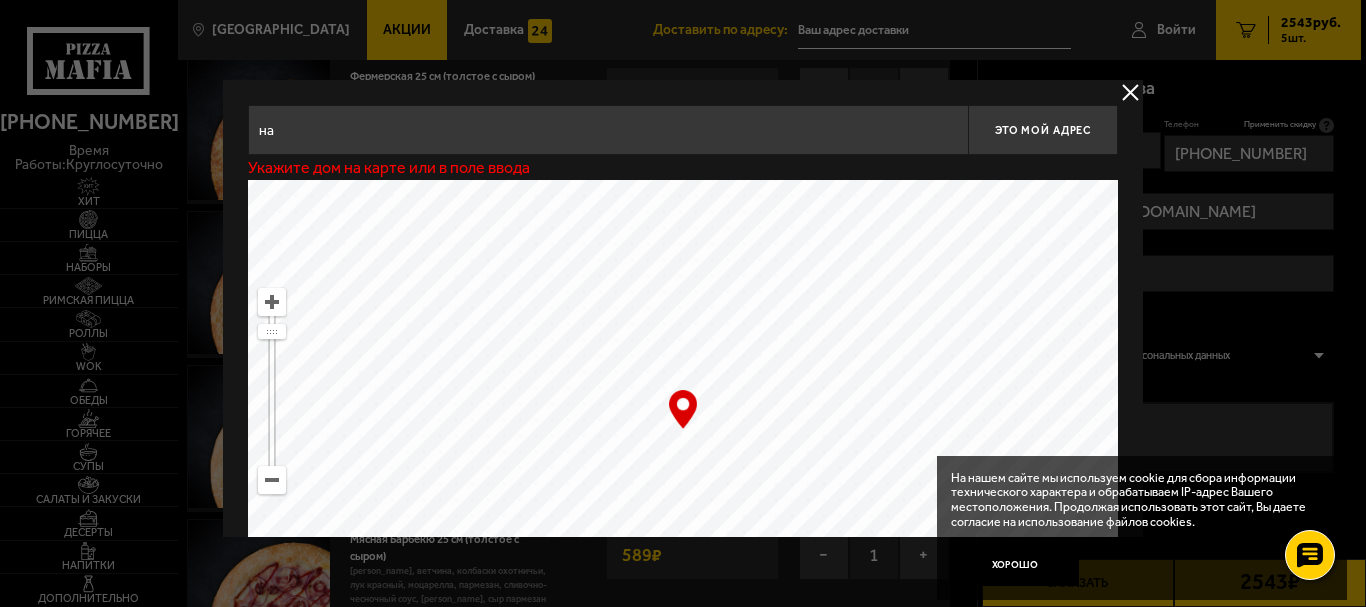 type on "н" 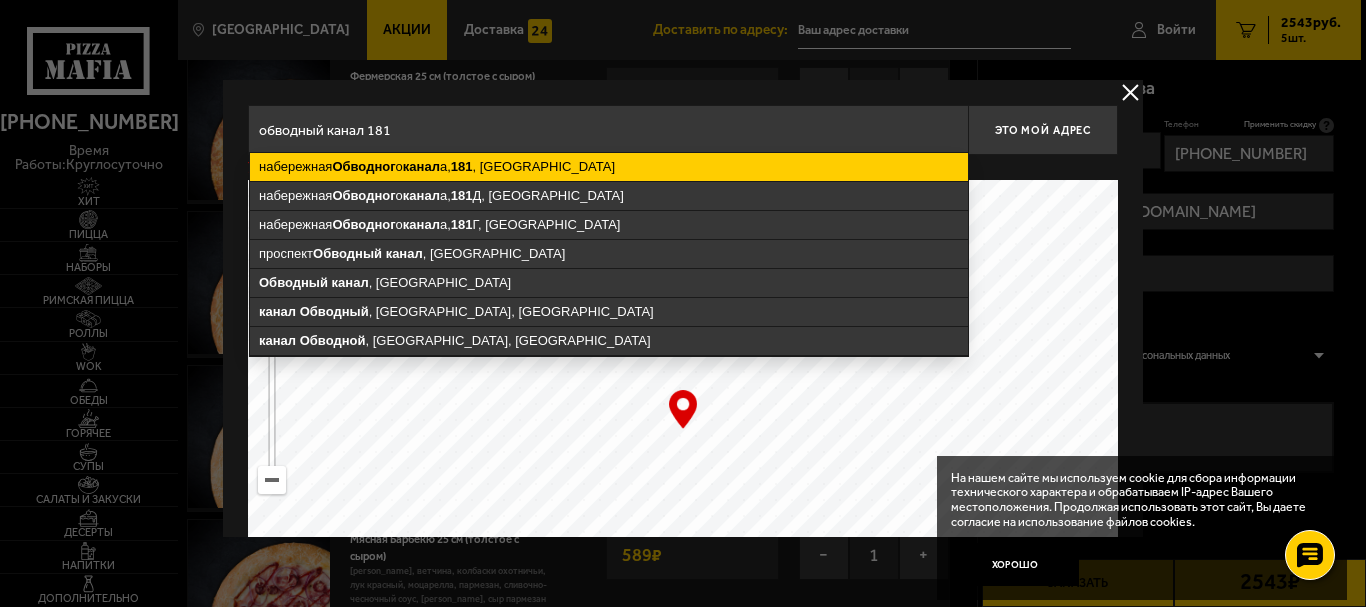 click on "[STREET_ADDRESS]" at bounding box center [609, 167] 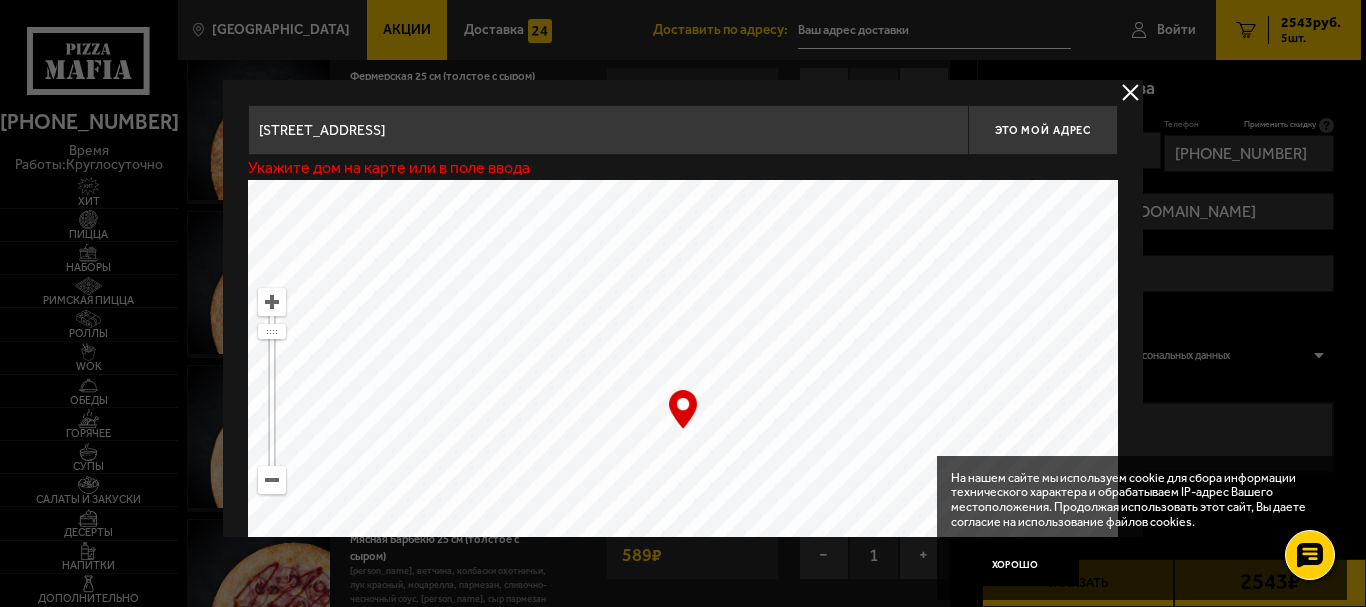 type on "[STREET_ADDRESS]" 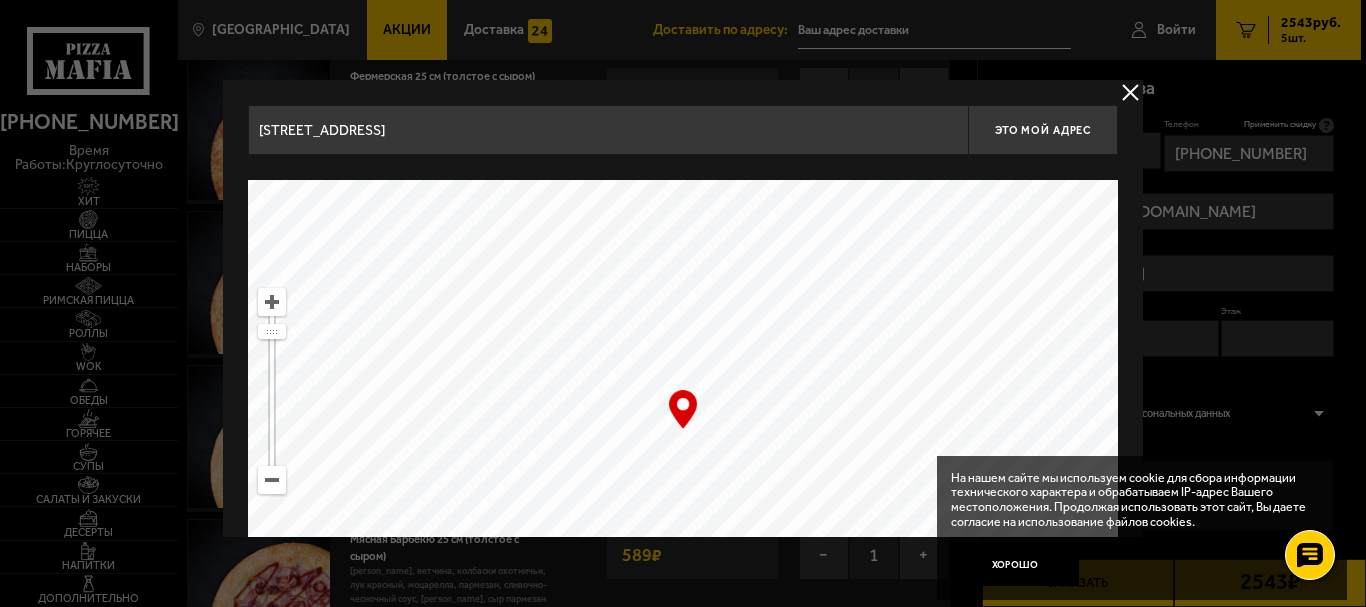 click at bounding box center [1130, 92] 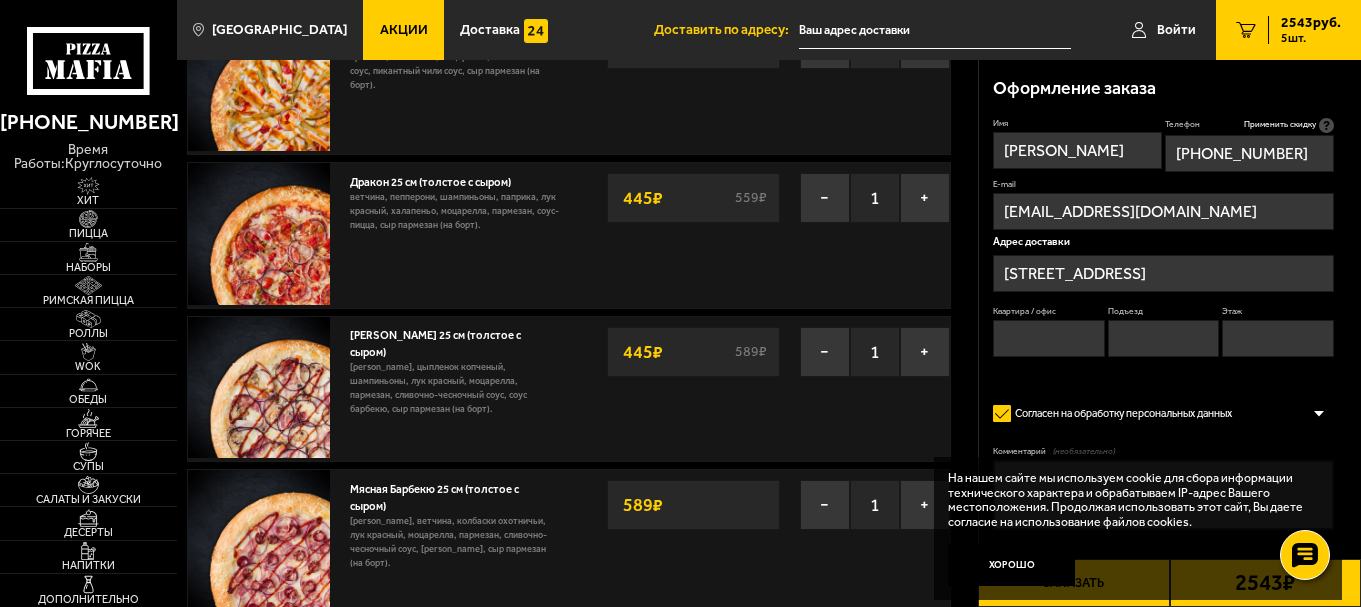 scroll, scrollTop: 200, scrollLeft: 0, axis: vertical 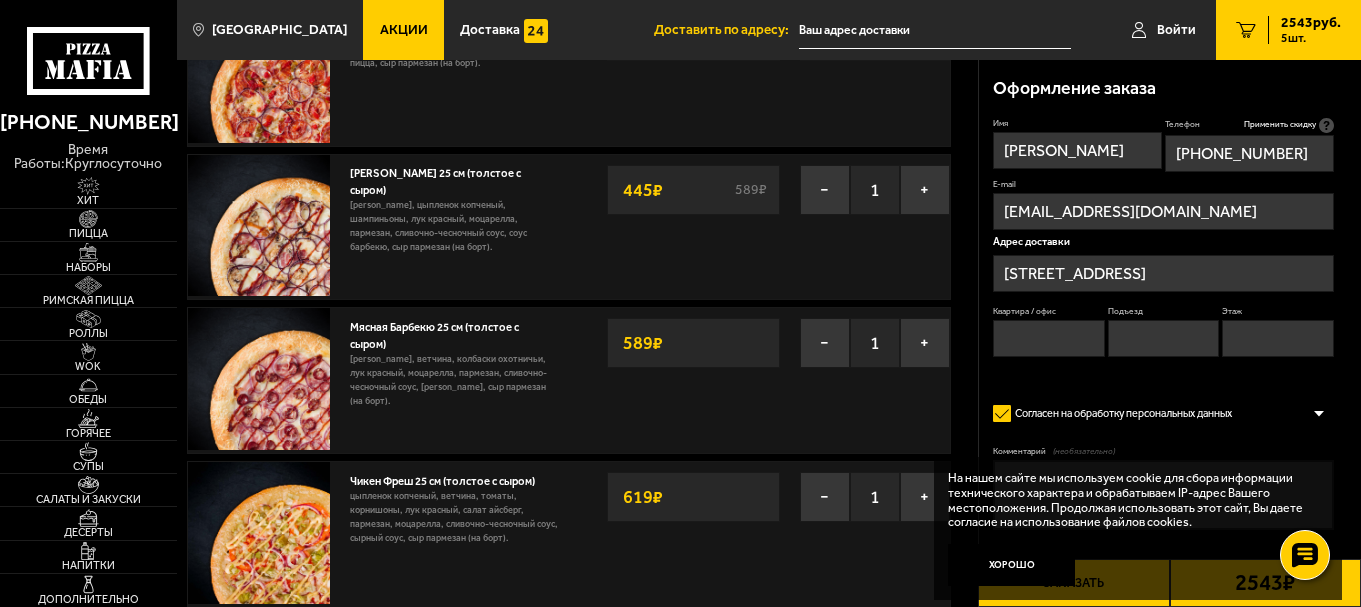 click on "На нашем сайте мы используем cookie для сбора информации технического характера и обрабатываем IP-адрес Вашего местоположения. Продолжая использовать этот сайт, Вы даете согласие на использование файлов cookies." at bounding box center (1132, 500) 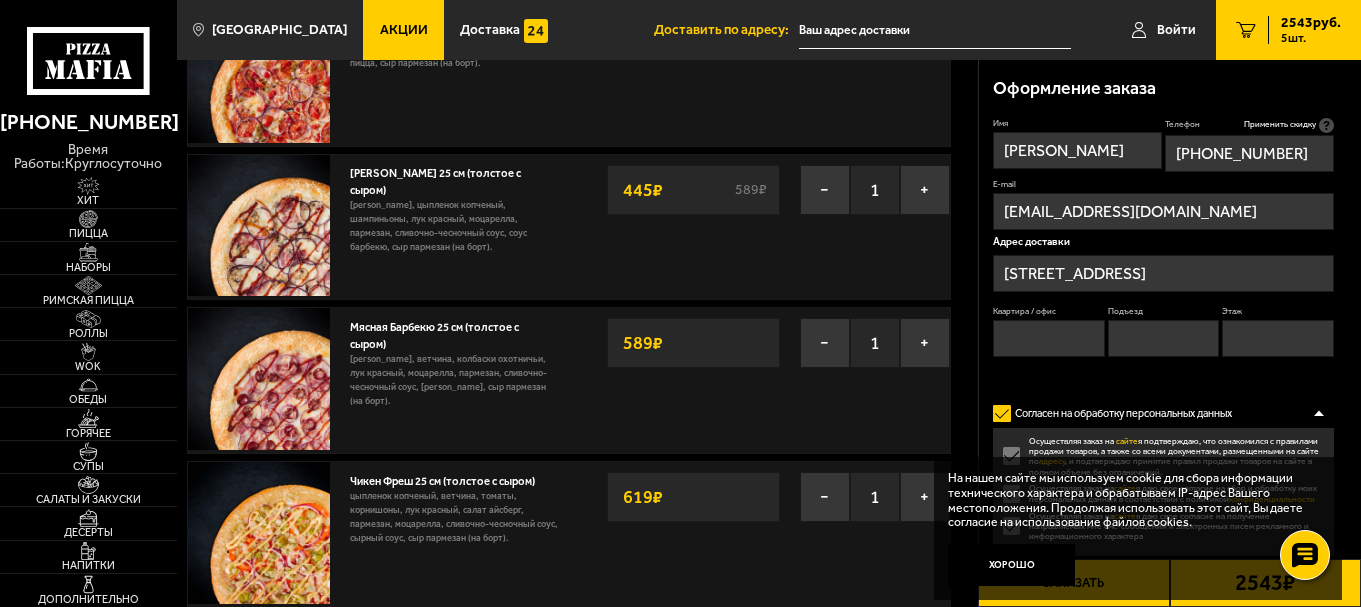 click at bounding box center [1319, 413] 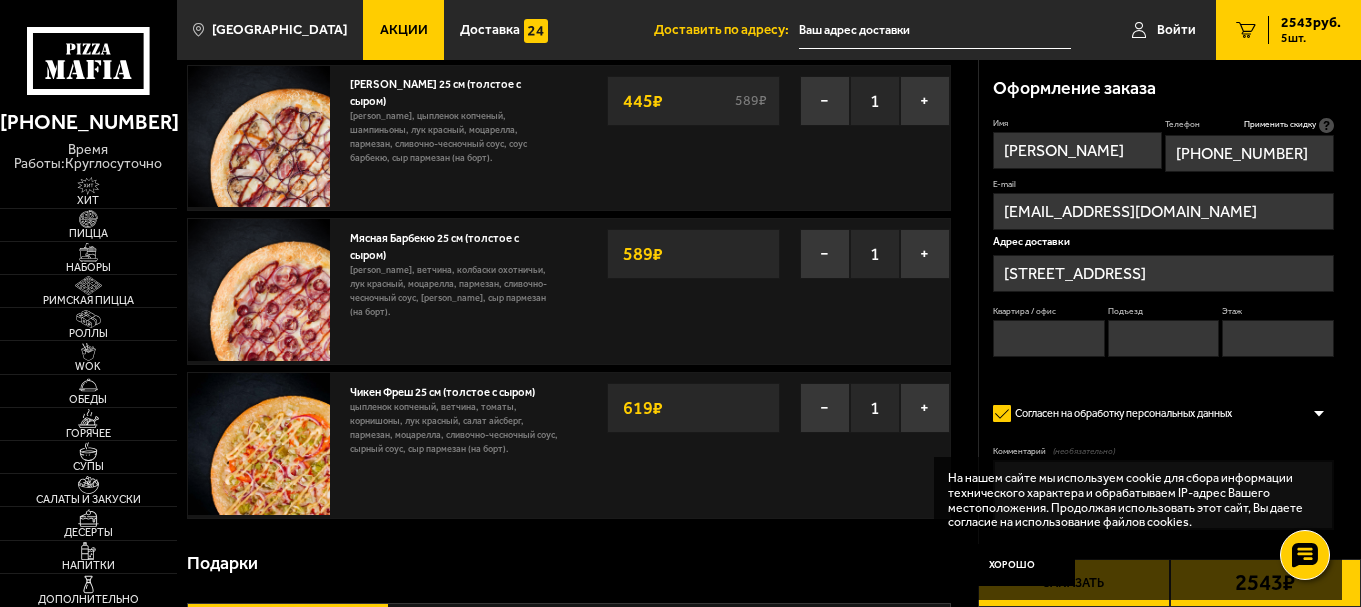 scroll, scrollTop: 510, scrollLeft: 0, axis: vertical 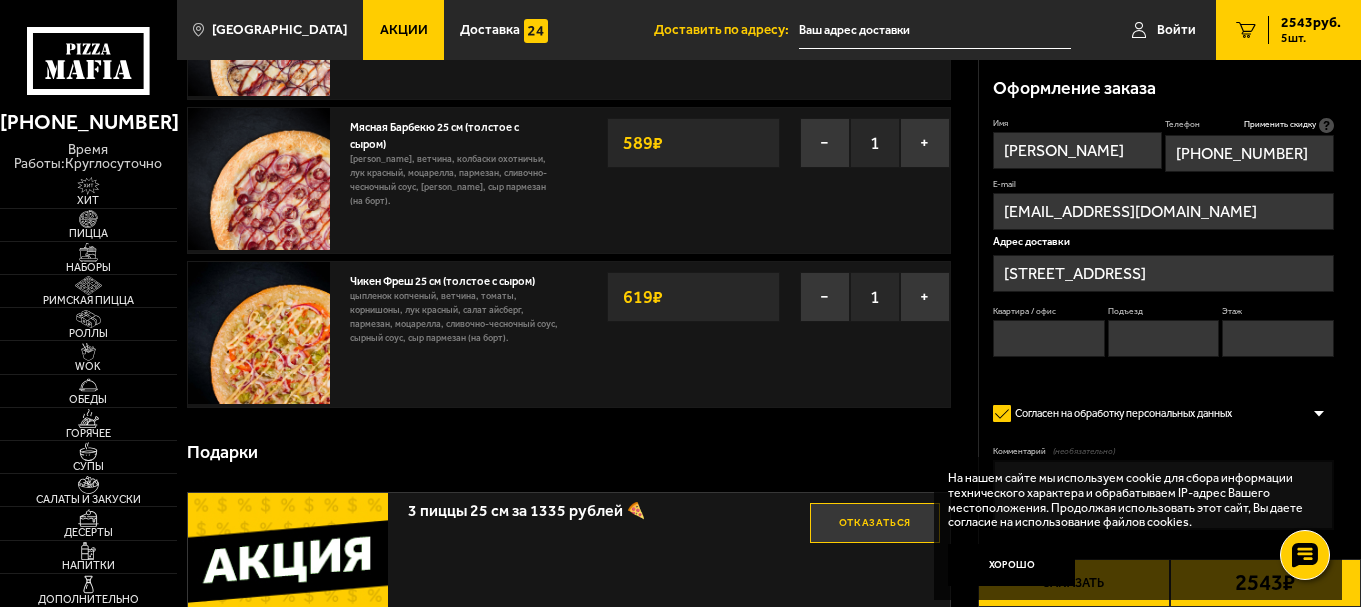 click on "Имя [PERSON_NAME] Телефон Применить скидку   Вы будете зарегистрированы автоматически. [PHONE_NUMBER] E-mail [EMAIL_ADDRESS][DOMAIN_NAME] Адрес доставки [STREET_ADDRESS] Квартира / офис Подъезд  Этаж  Согласен на обработку персональных данных Оформить заказ без звонка оператора Вы будете зарегистрированы автоматически. Комментарий   (необязательно) Промокод: Применить 2543  ₽ Выбрать способ оплаты Заказать" at bounding box center (1163, 366) 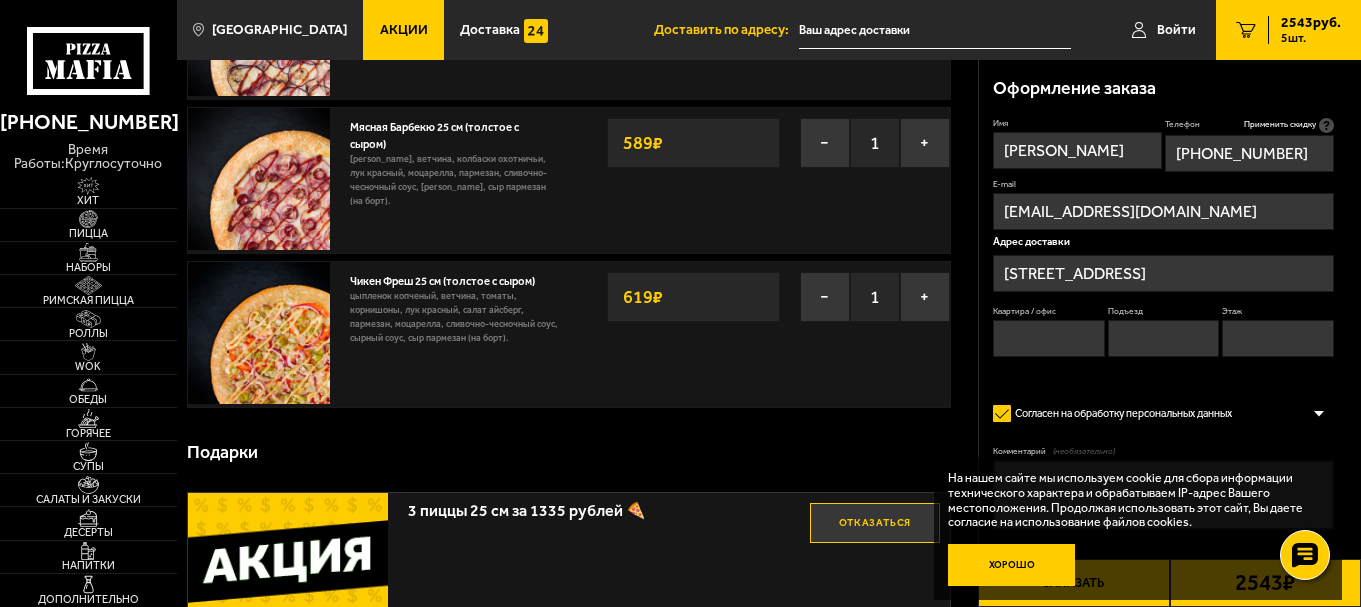 click on "Хорошо" at bounding box center (1012, 565) 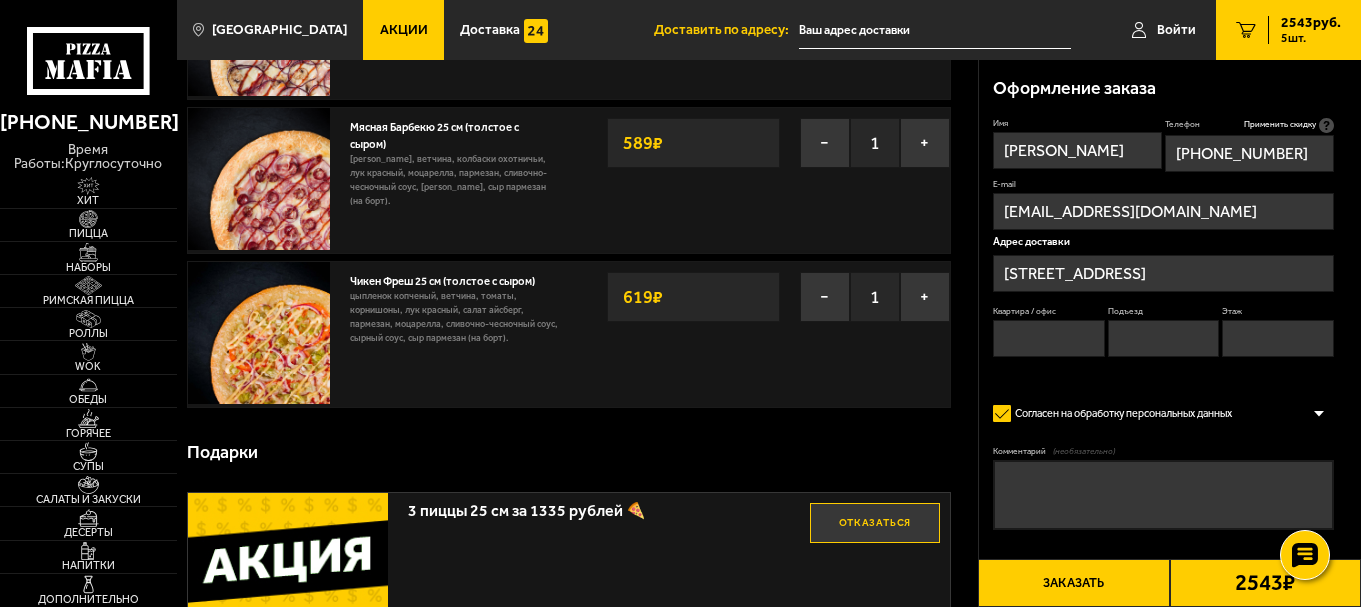 click on "Комментарий   (необязательно)" at bounding box center (1163, 495) 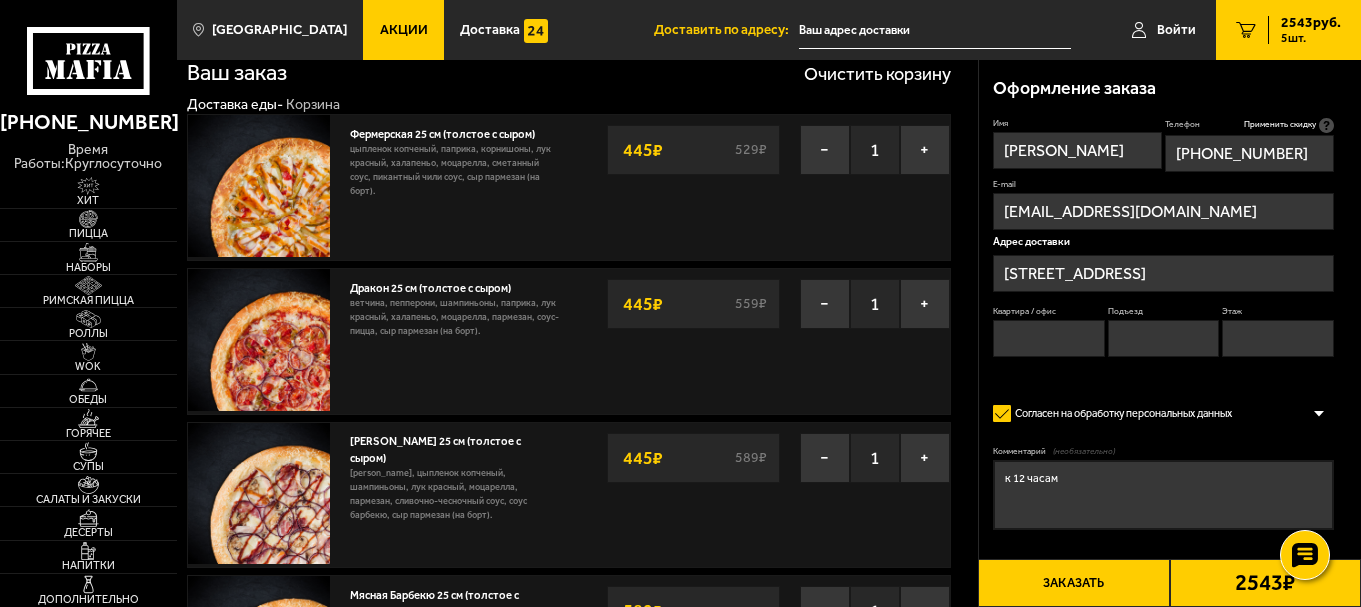 scroll, scrollTop: 0, scrollLeft: 0, axis: both 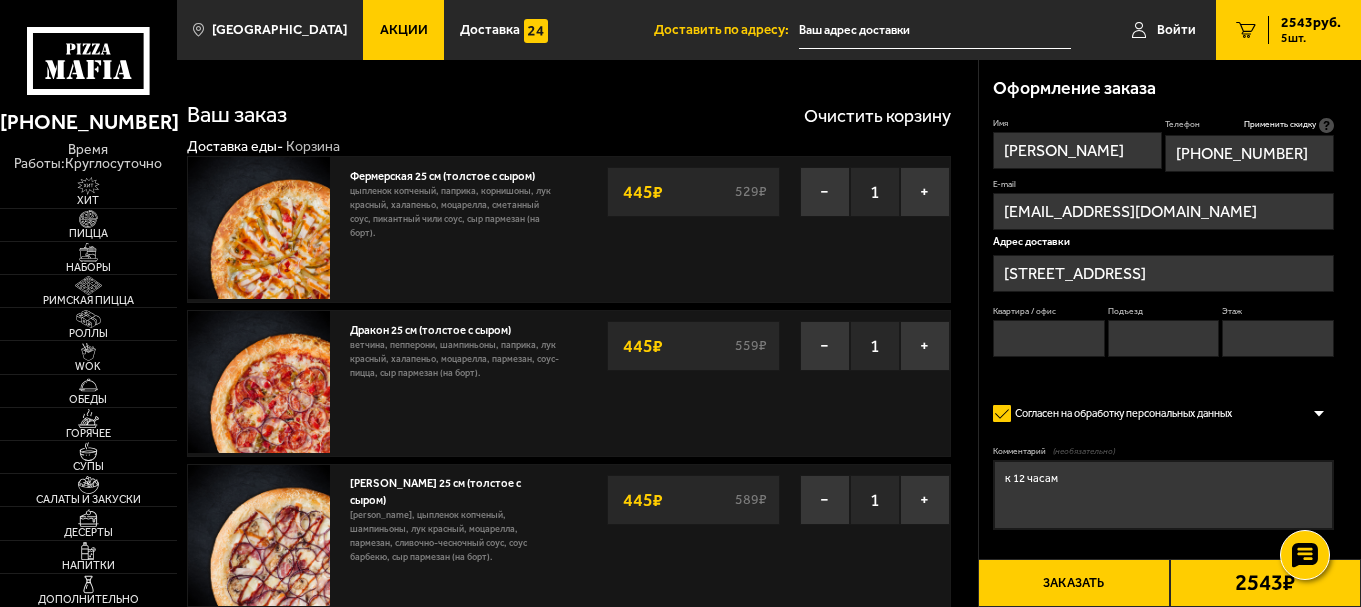 type on "к 12 часам" 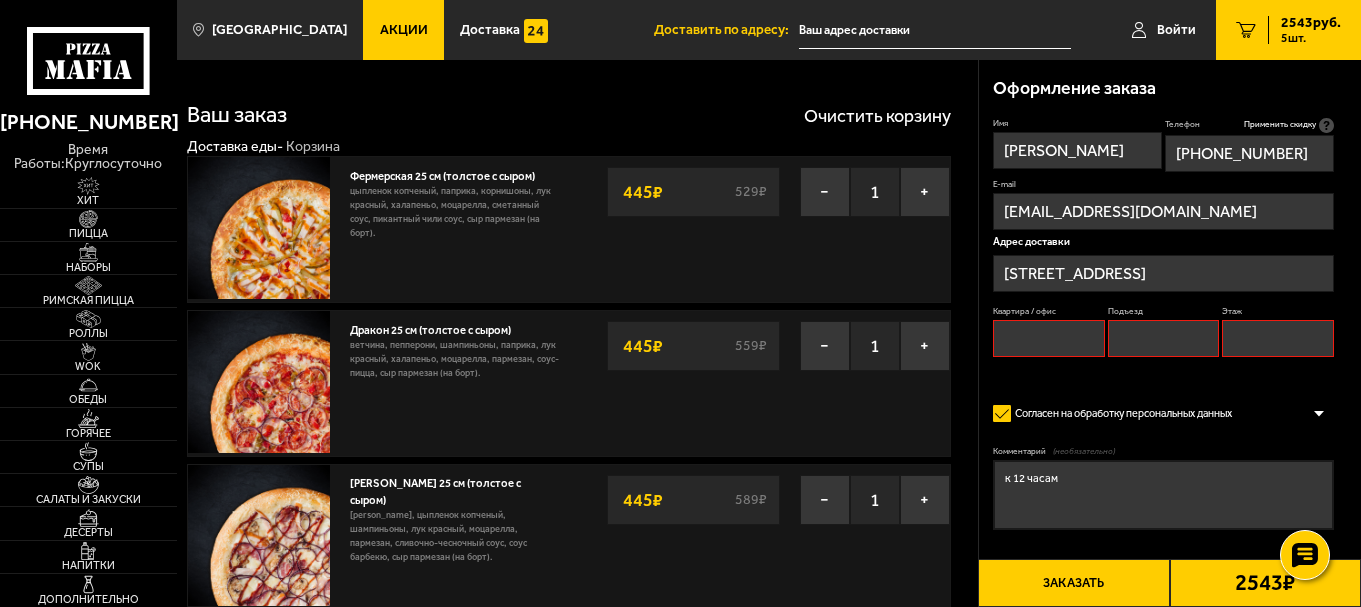 click on "Квартира / офис" at bounding box center [1049, 338] 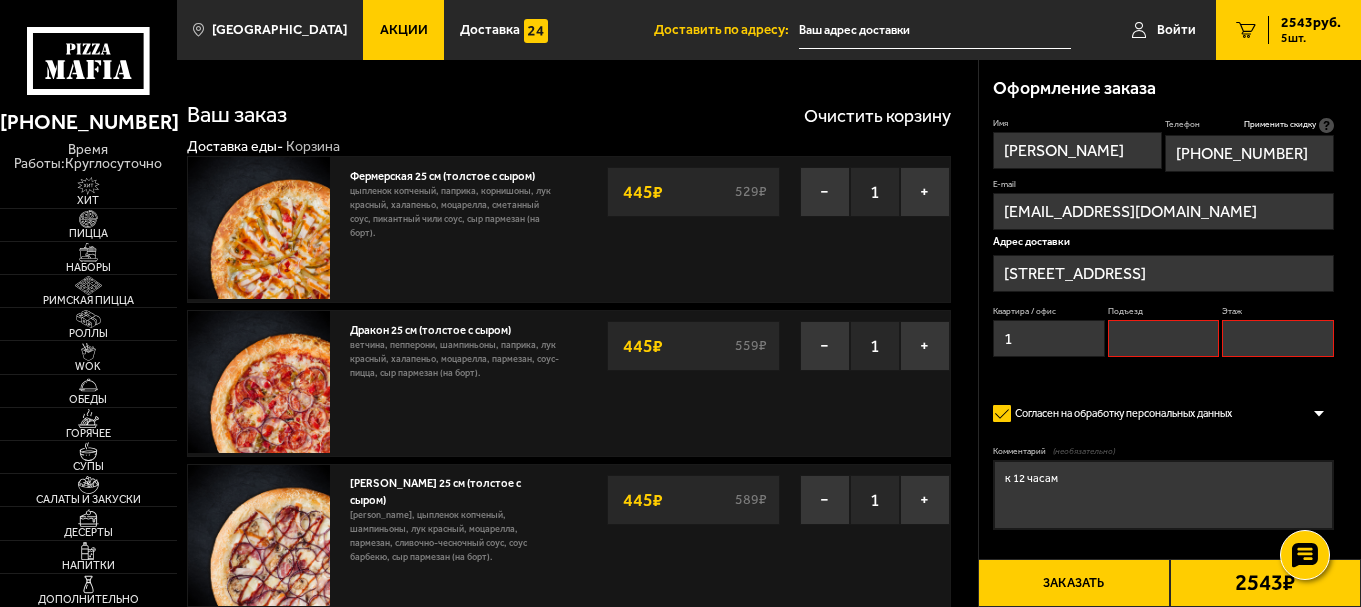 type on "1" 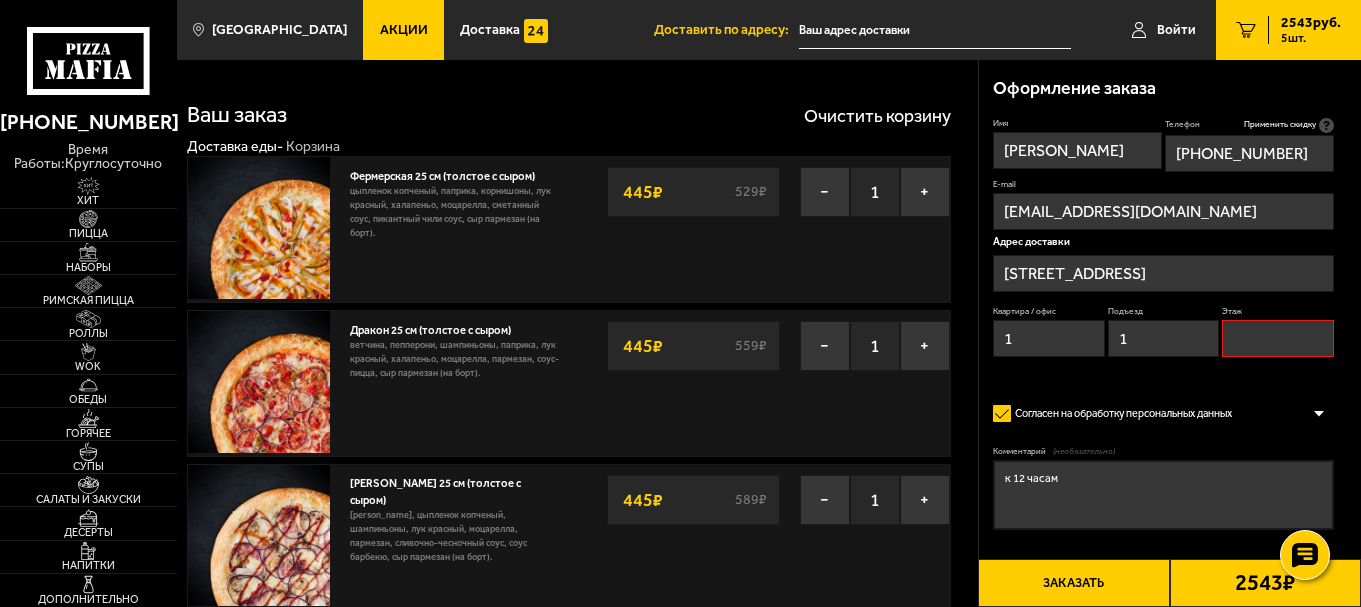 type on "1" 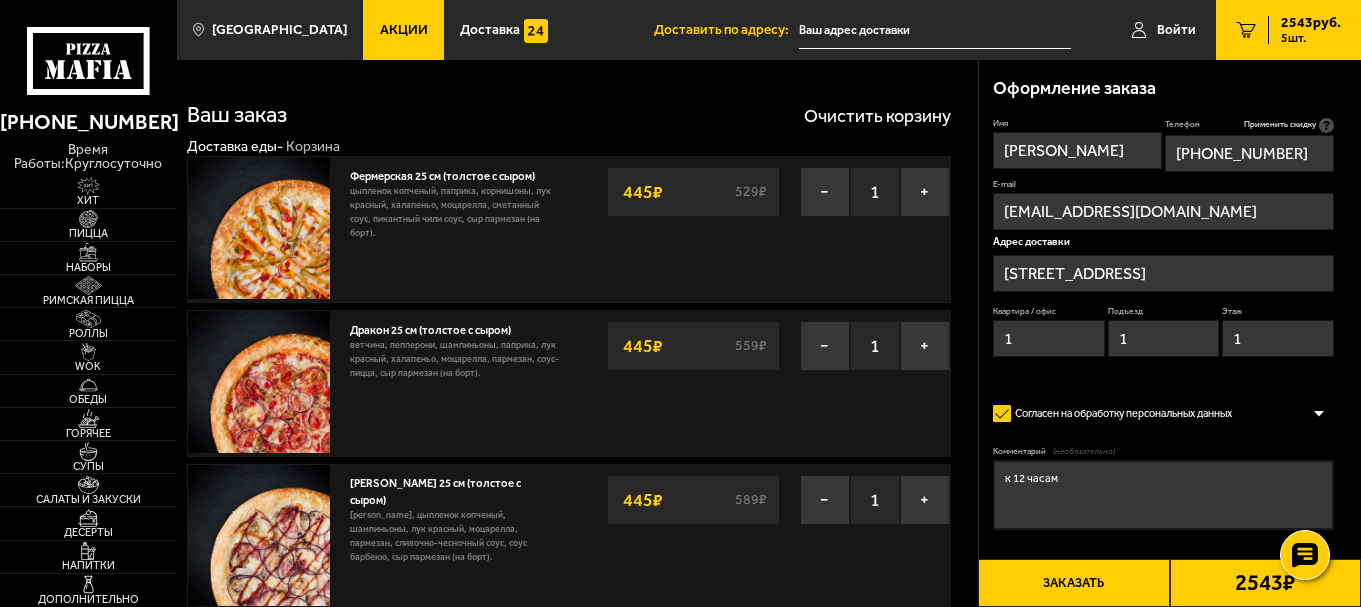 type on "1" 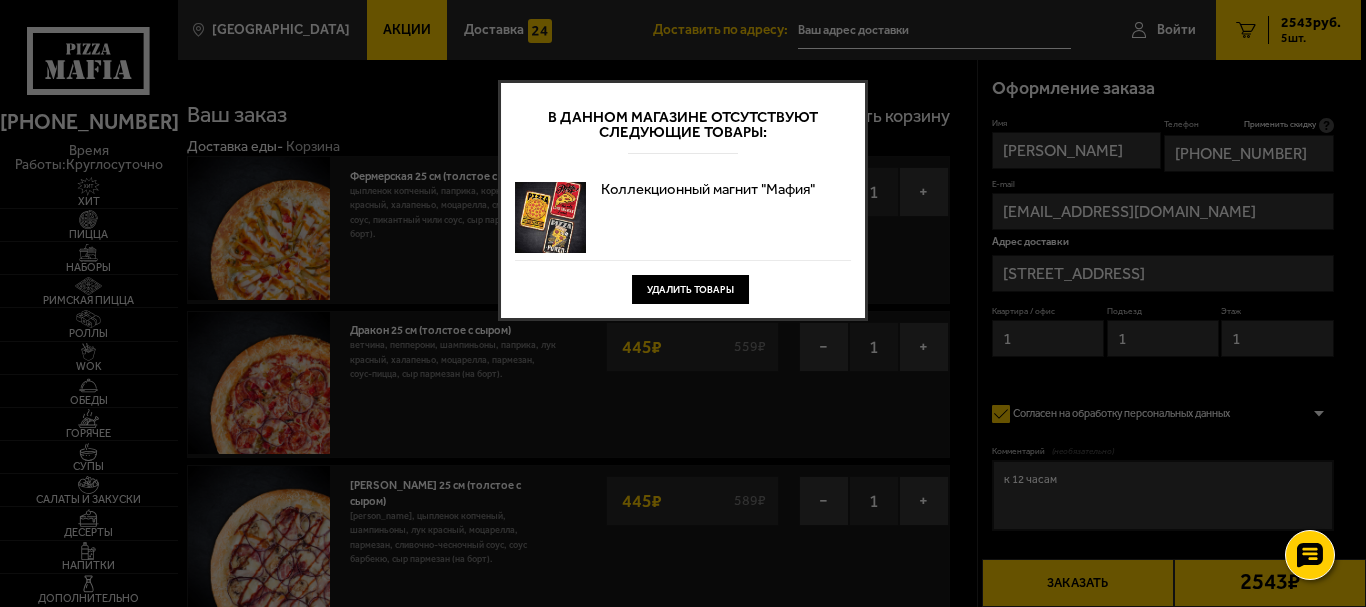click on "Коллекционный магнит "Мафия"" at bounding box center (708, 217) 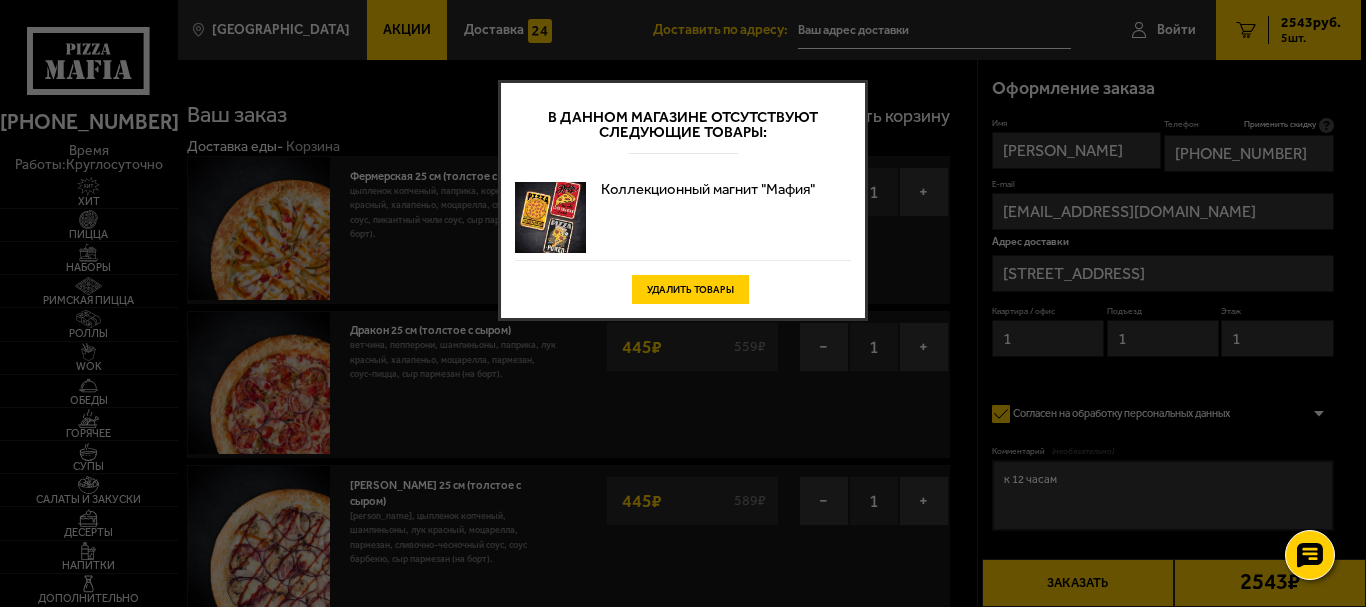 click on "Удалить товары" at bounding box center (690, 289) 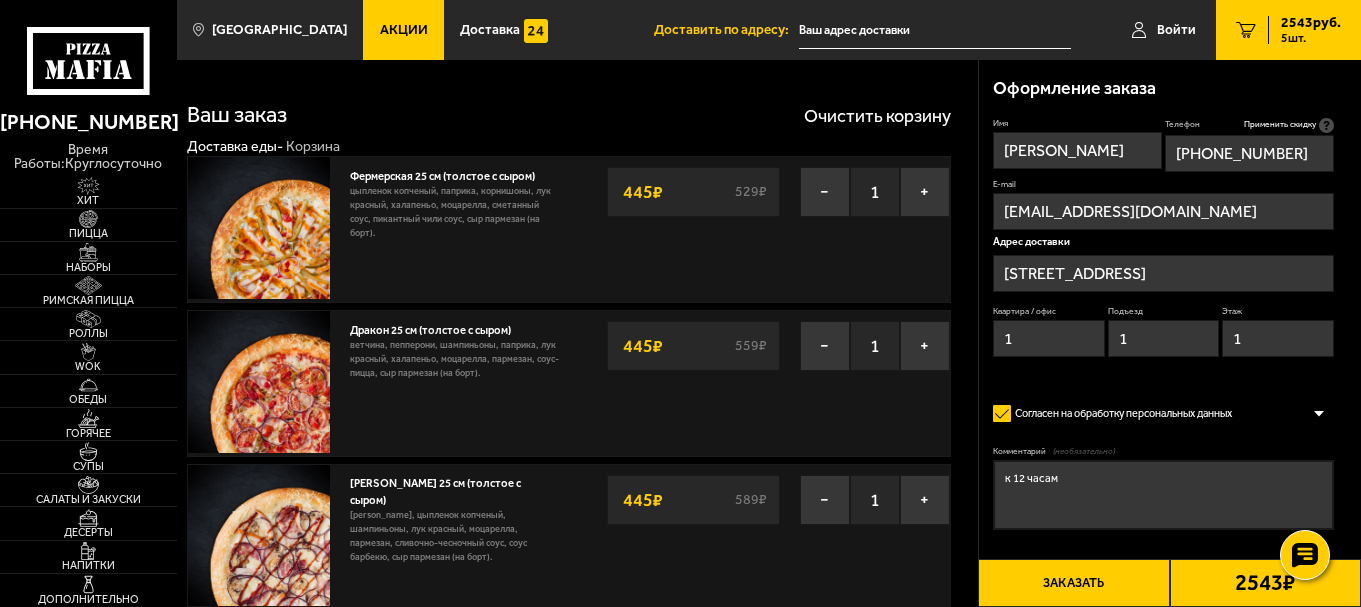 click on "Заказать" at bounding box center (1073, 583) 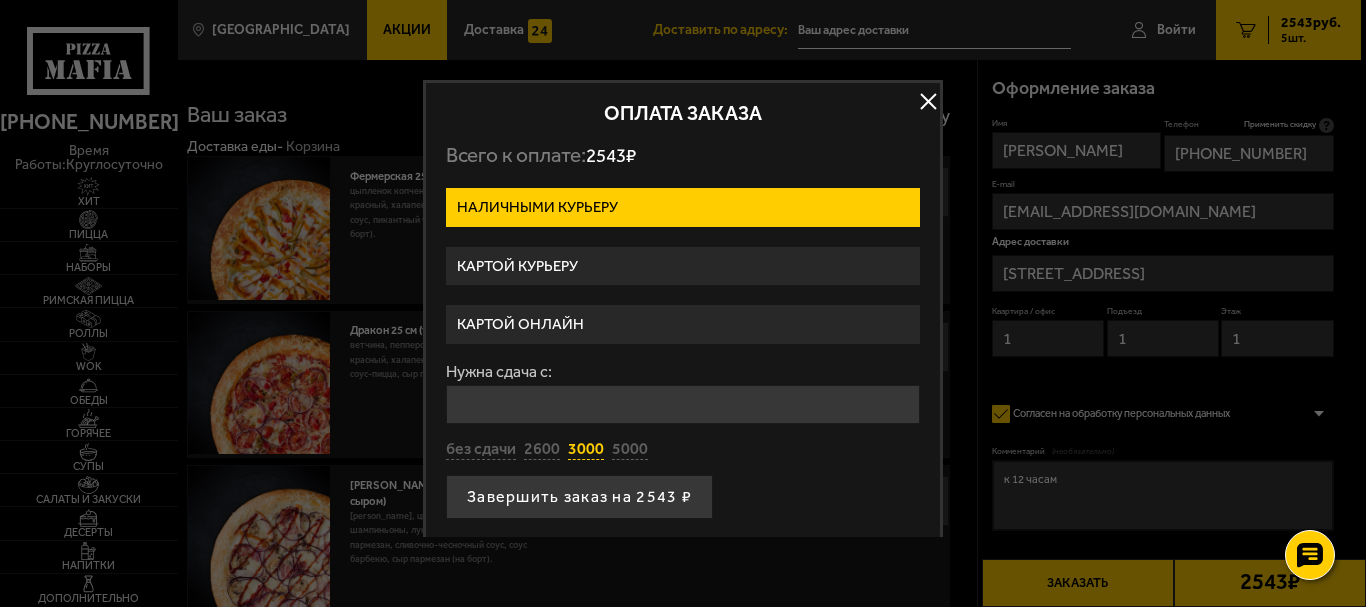 click on "3000" at bounding box center [586, 450] 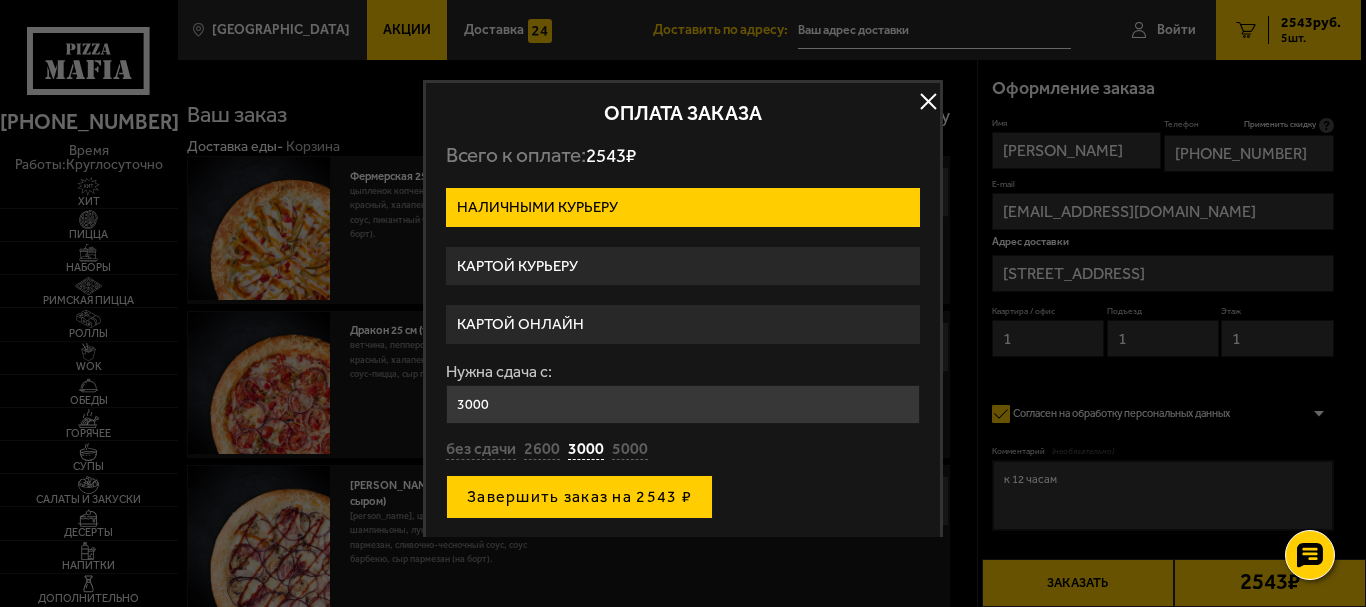 click on "Завершить заказ на 2543 ₽" at bounding box center (579, 497) 